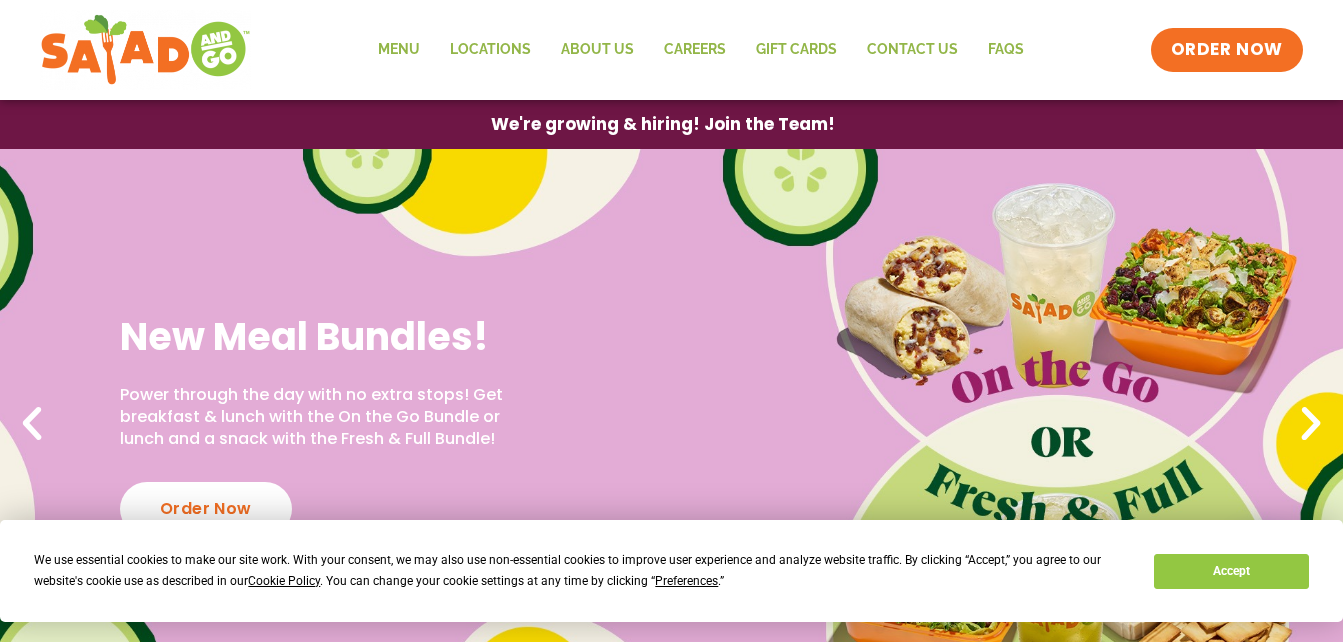 scroll, scrollTop: 0, scrollLeft: 0, axis: both 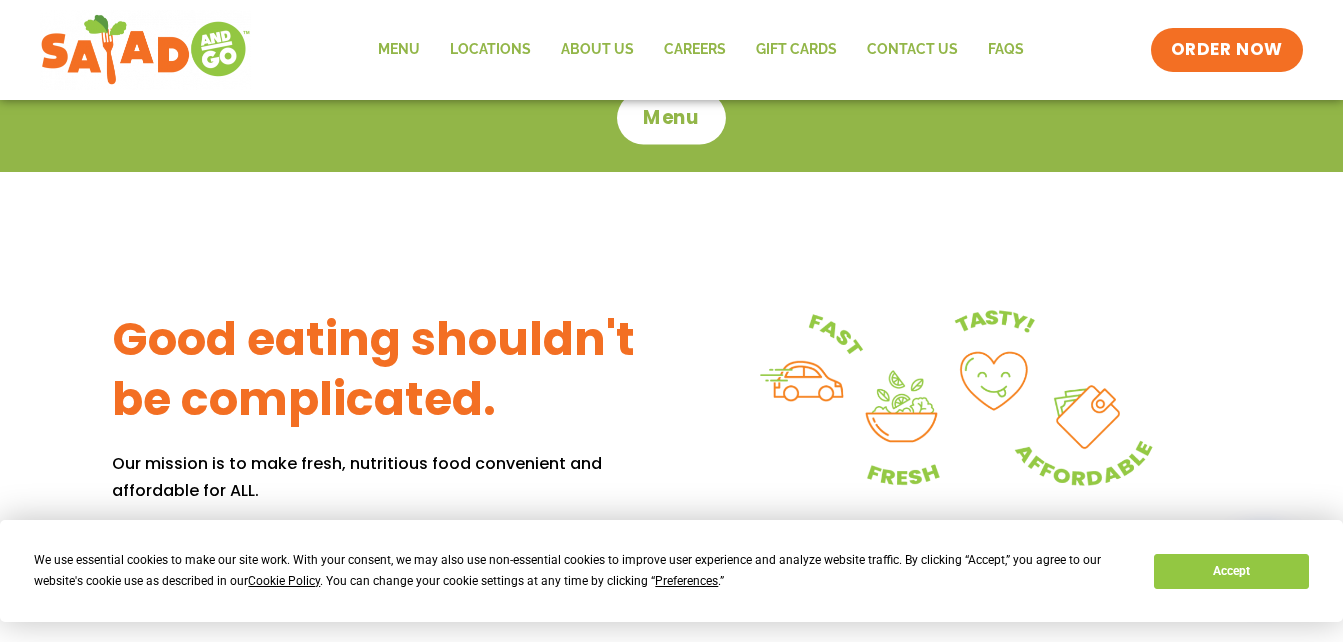 click on "Menu" at bounding box center (671, 118) 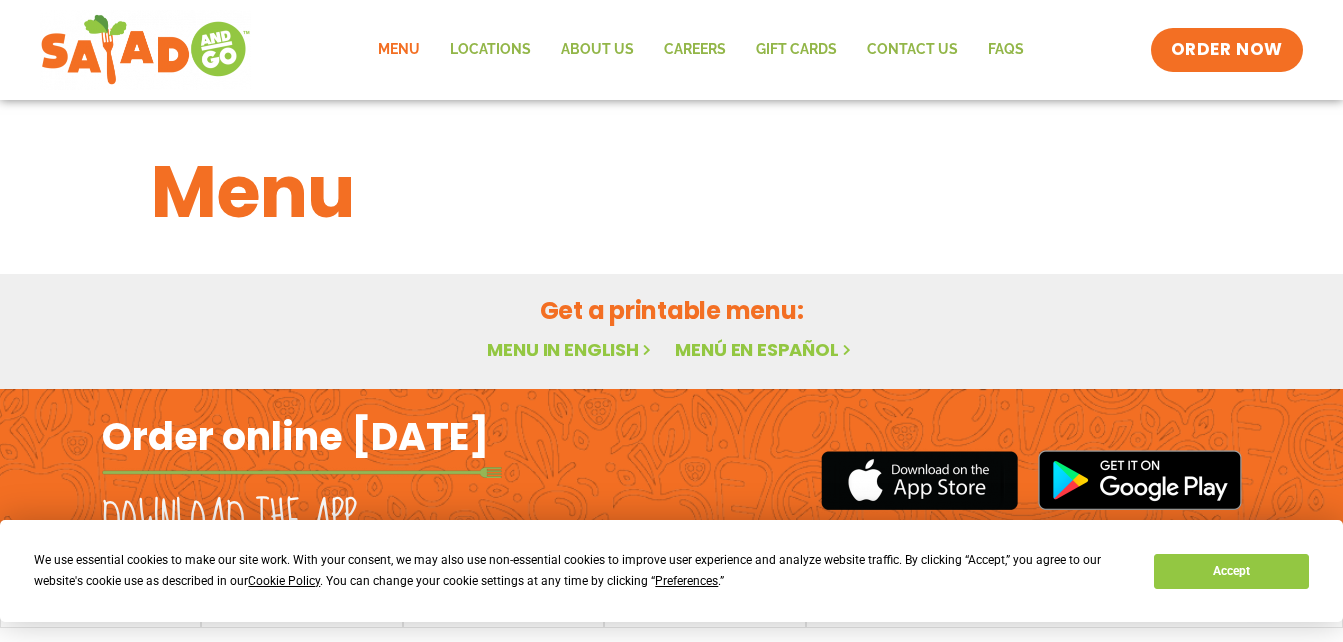 scroll, scrollTop: 0, scrollLeft: 0, axis: both 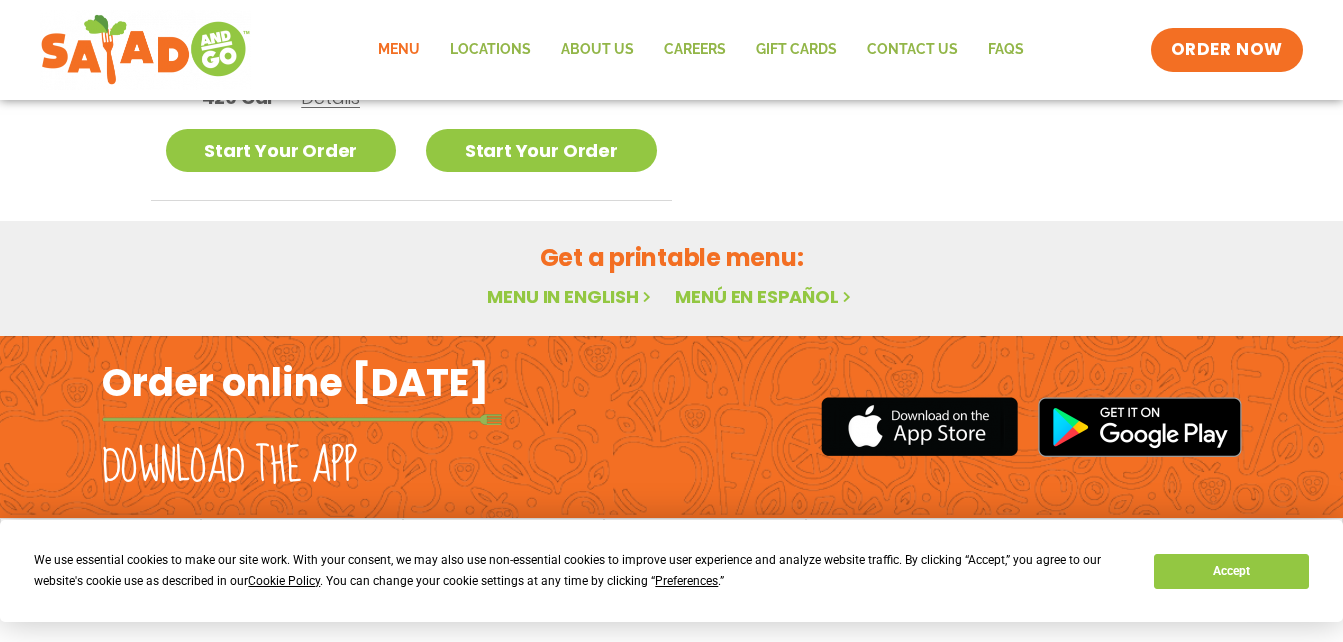 click on "Menu in English" at bounding box center [571, 296] 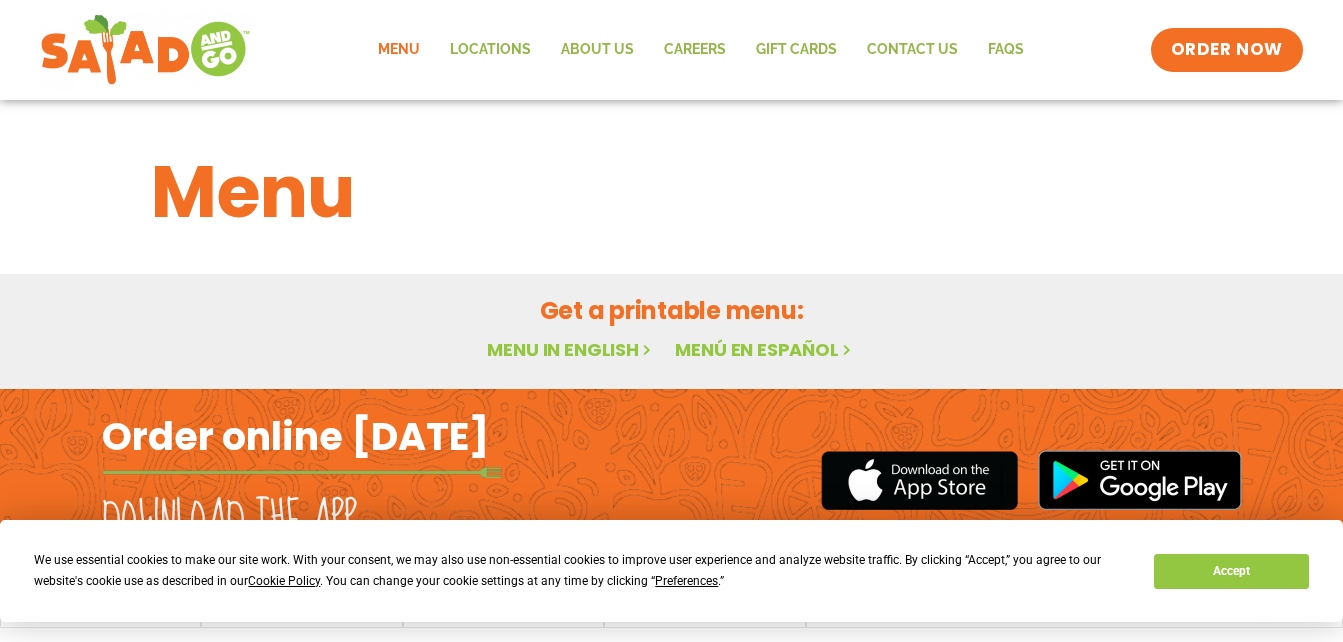 scroll, scrollTop: 0, scrollLeft: 0, axis: both 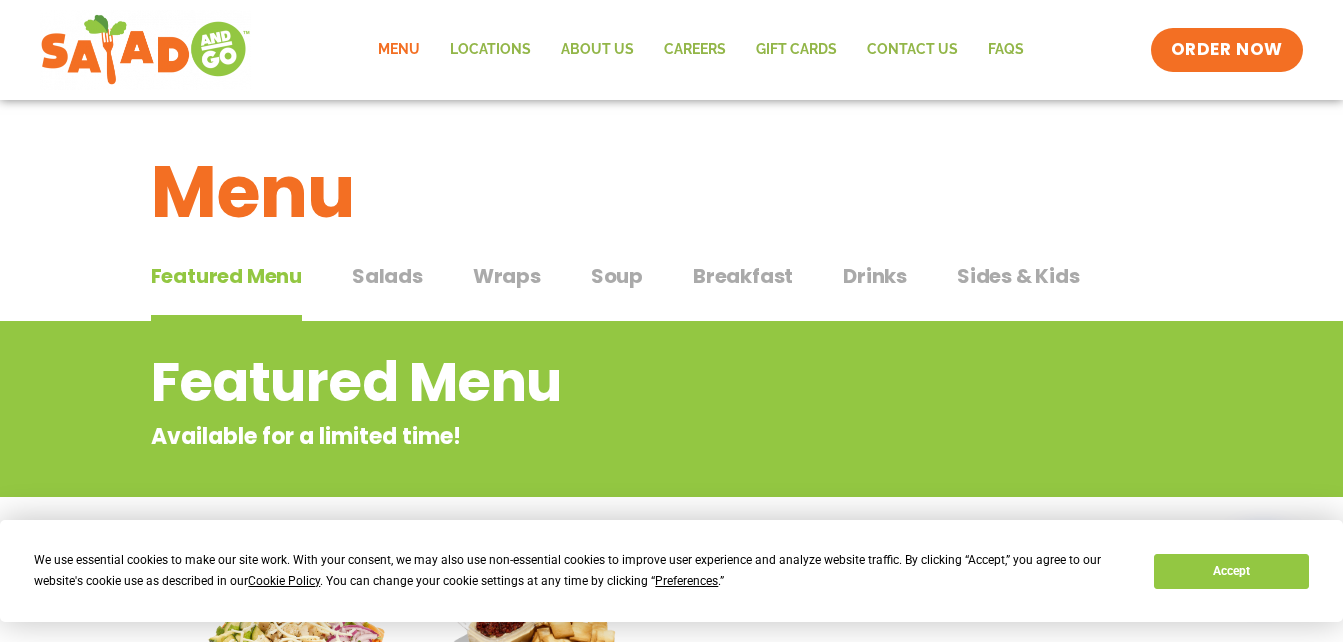 click on "Salads" at bounding box center [387, 276] 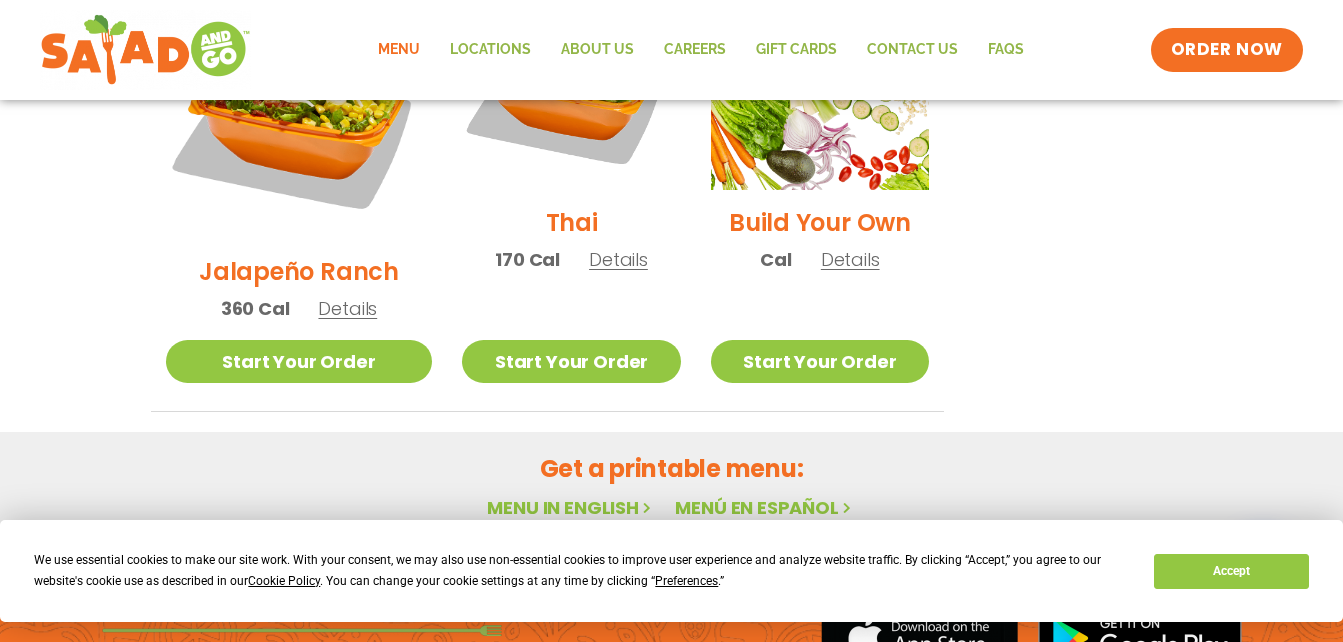 scroll, scrollTop: 1700, scrollLeft: 0, axis: vertical 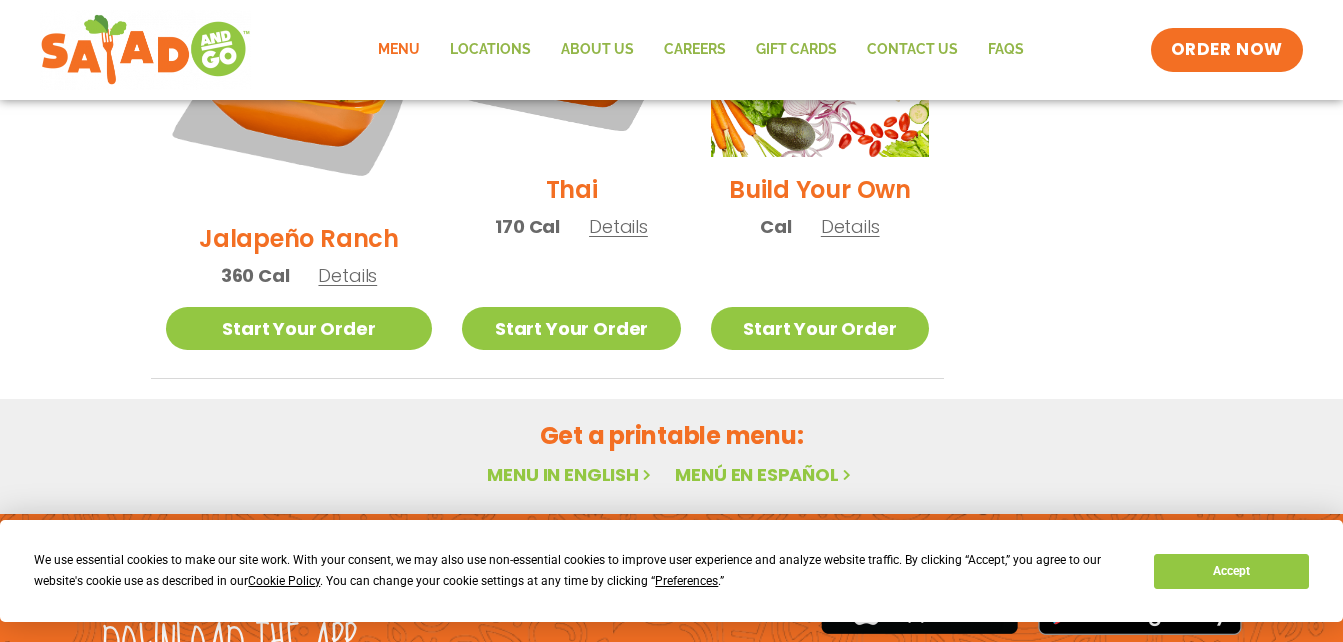 click on "Menu in English" at bounding box center (571, 474) 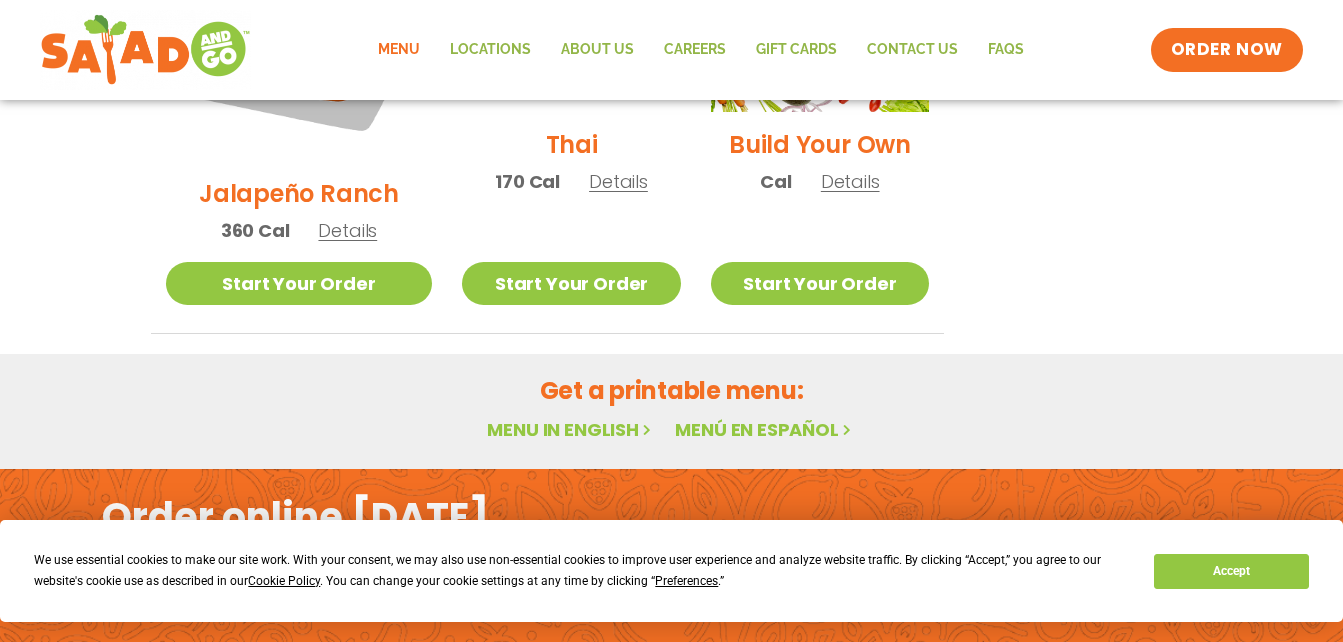 scroll, scrollTop: 1769, scrollLeft: 0, axis: vertical 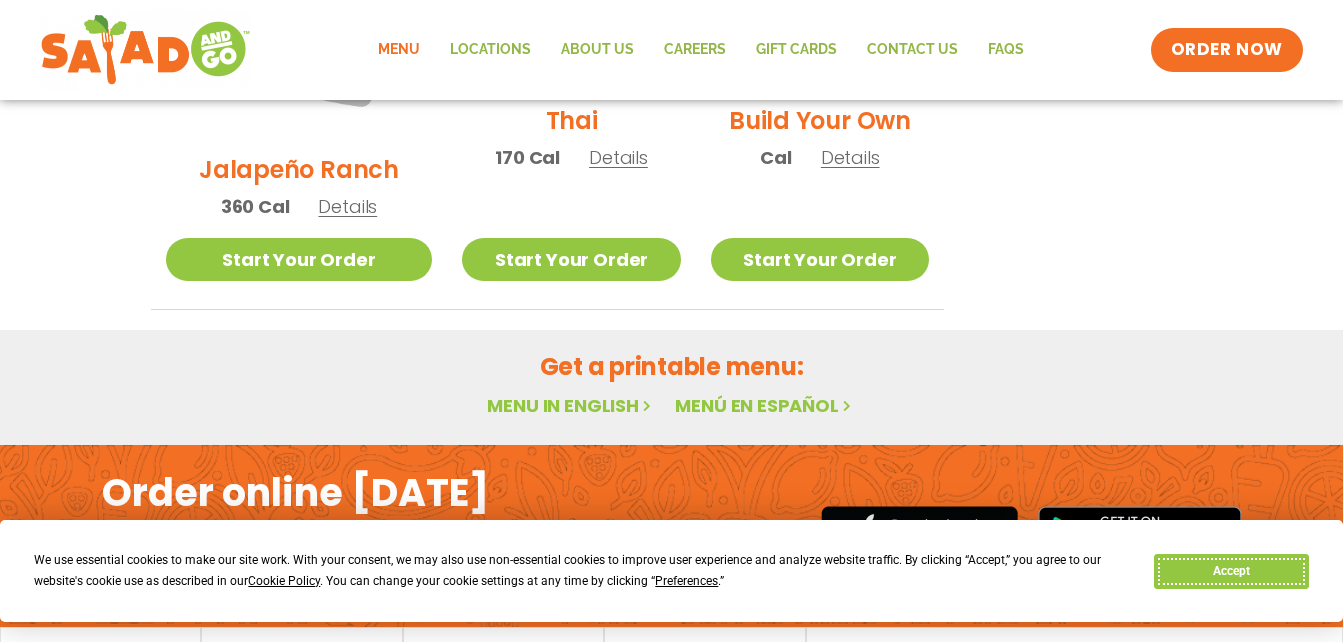 click on "Accept" at bounding box center [1231, 571] 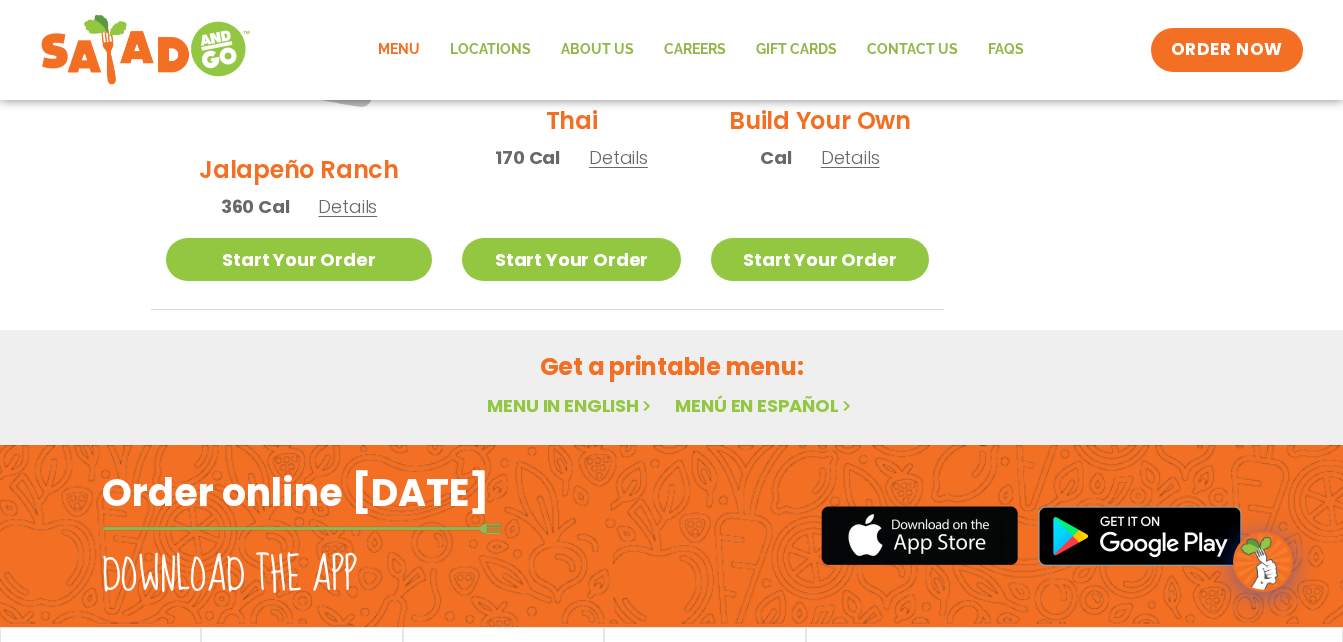 click on "Menu" 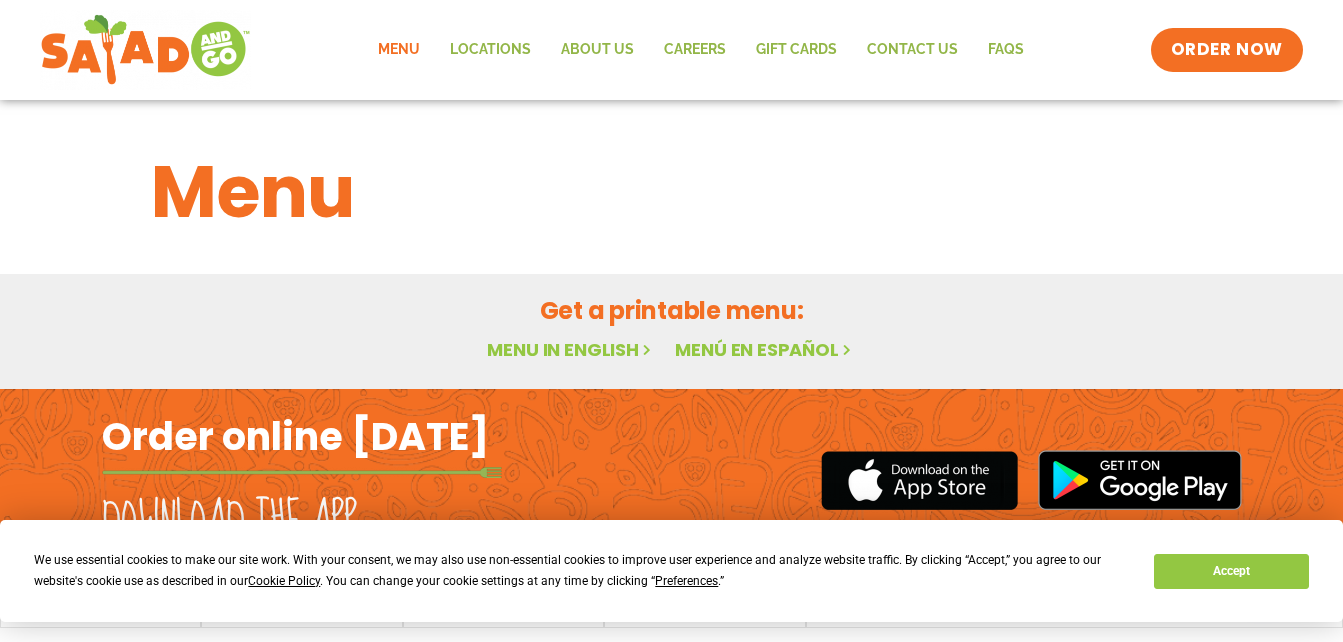 scroll, scrollTop: 0, scrollLeft: 0, axis: both 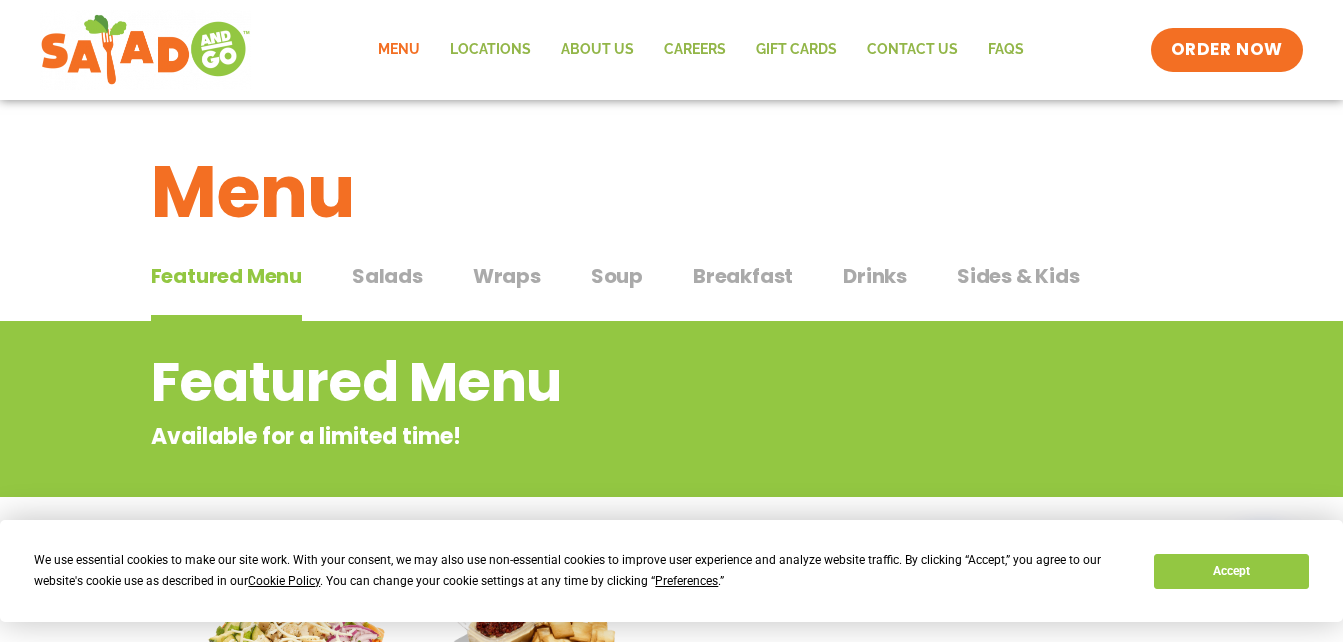 click on "Salads" at bounding box center [387, 276] 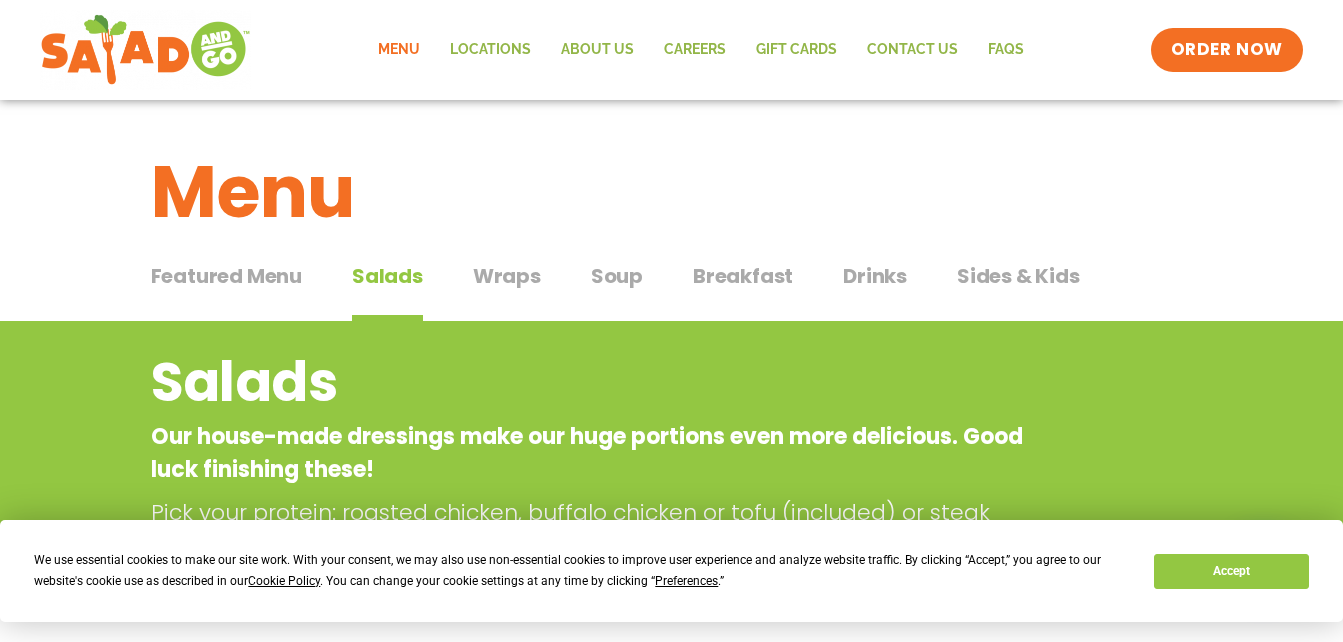 click on "Wraps" at bounding box center (507, 276) 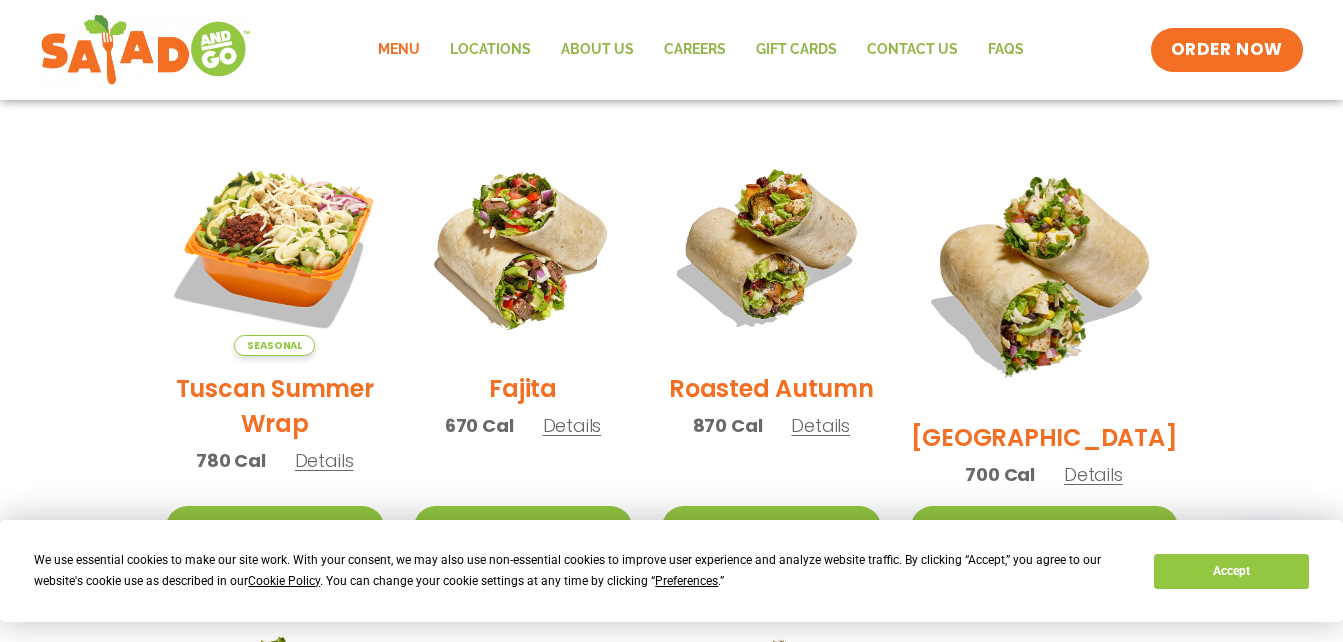 scroll, scrollTop: 489, scrollLeft: 0, axis: vertical 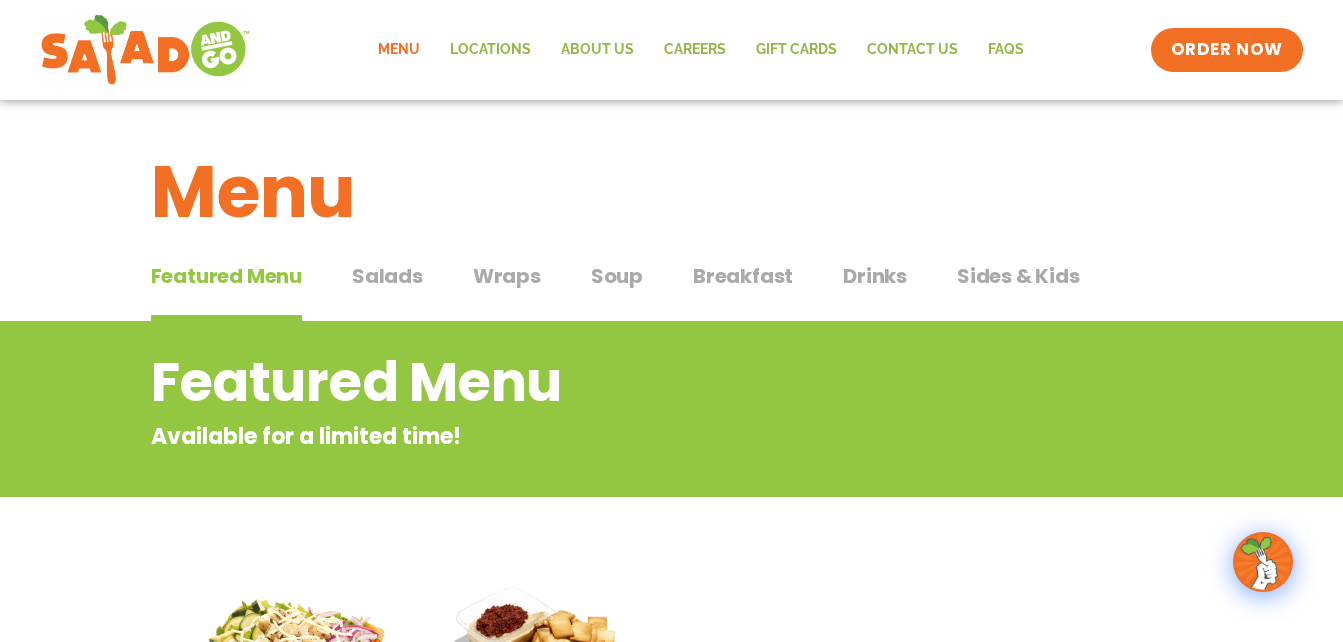 click on "Salads" at bounding box center [387, 276] 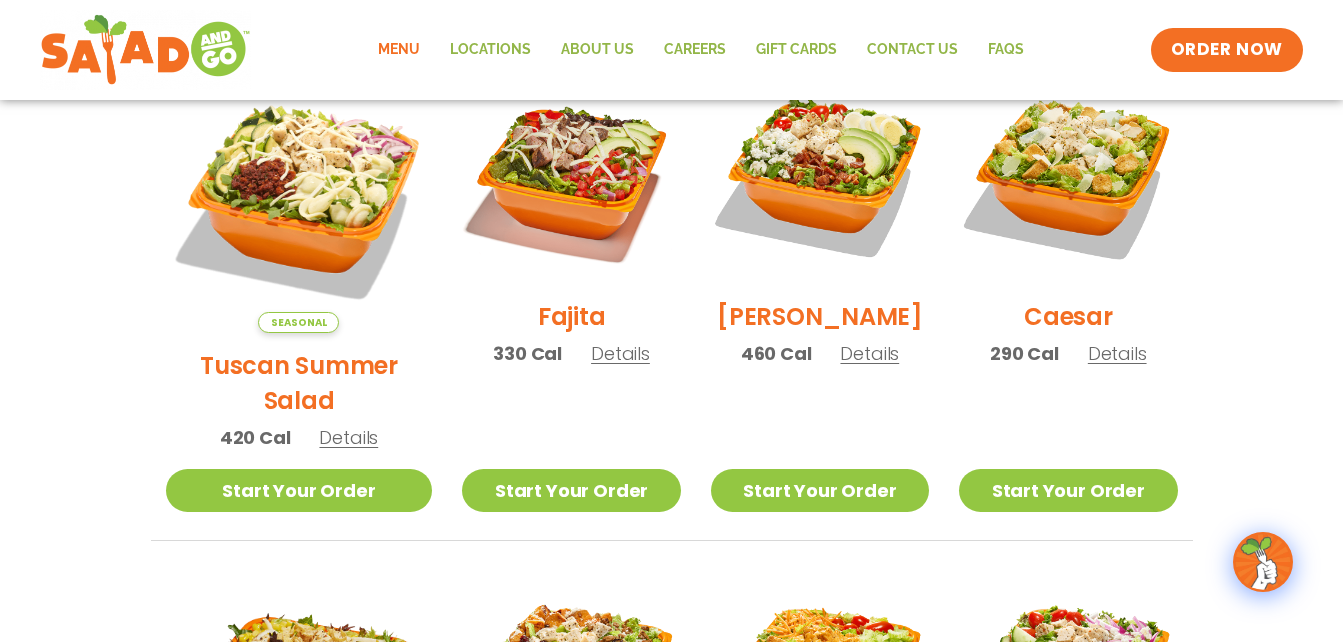 scroll, scrollTop: 600, scrollLeft: 0, axis: vertical 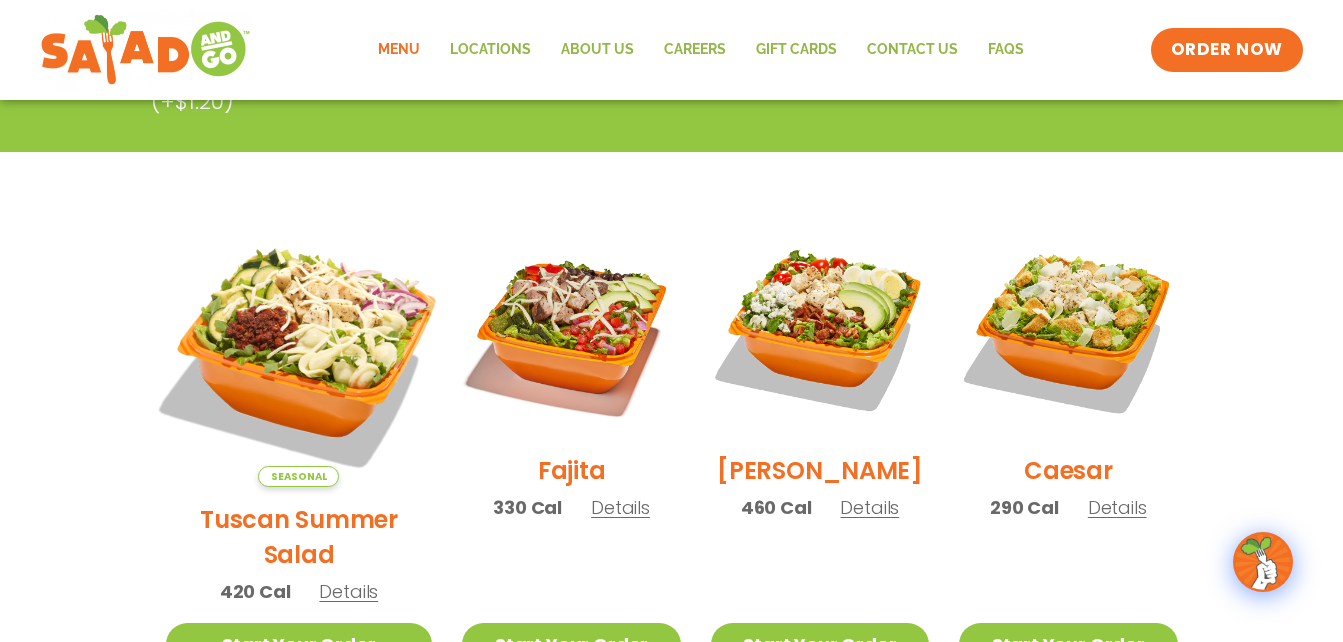 click at bounding box center (298, 353) 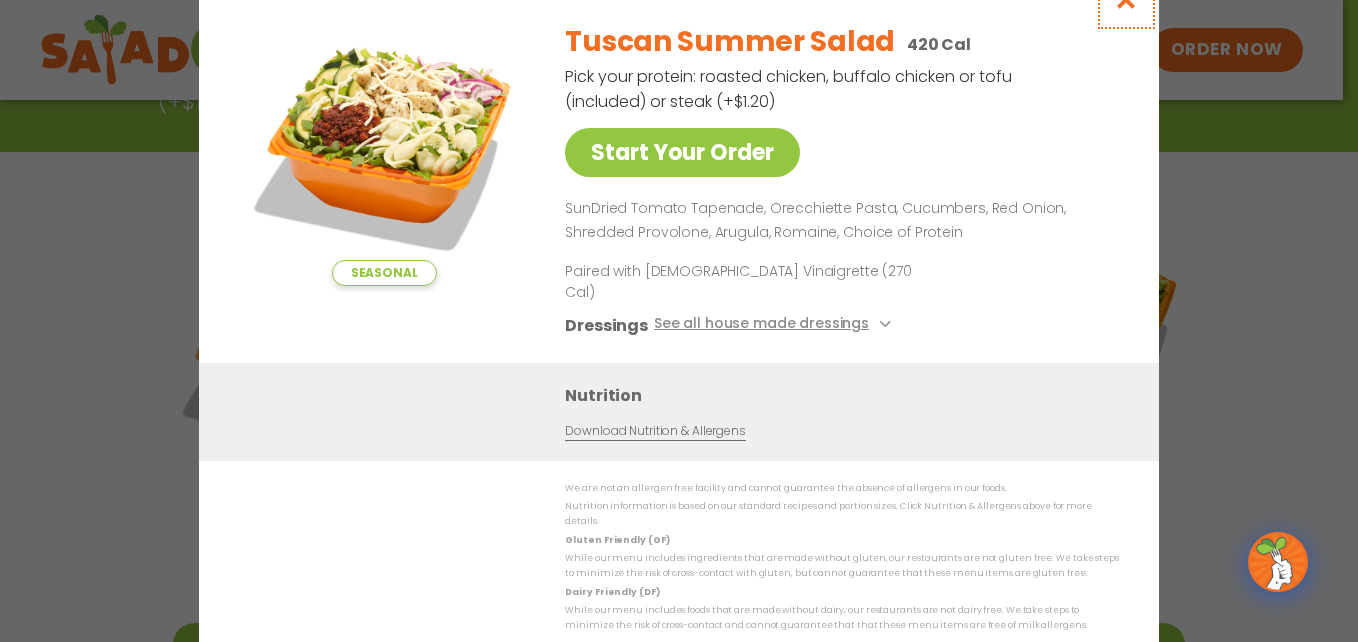 click at bounding box center [1126, -1] 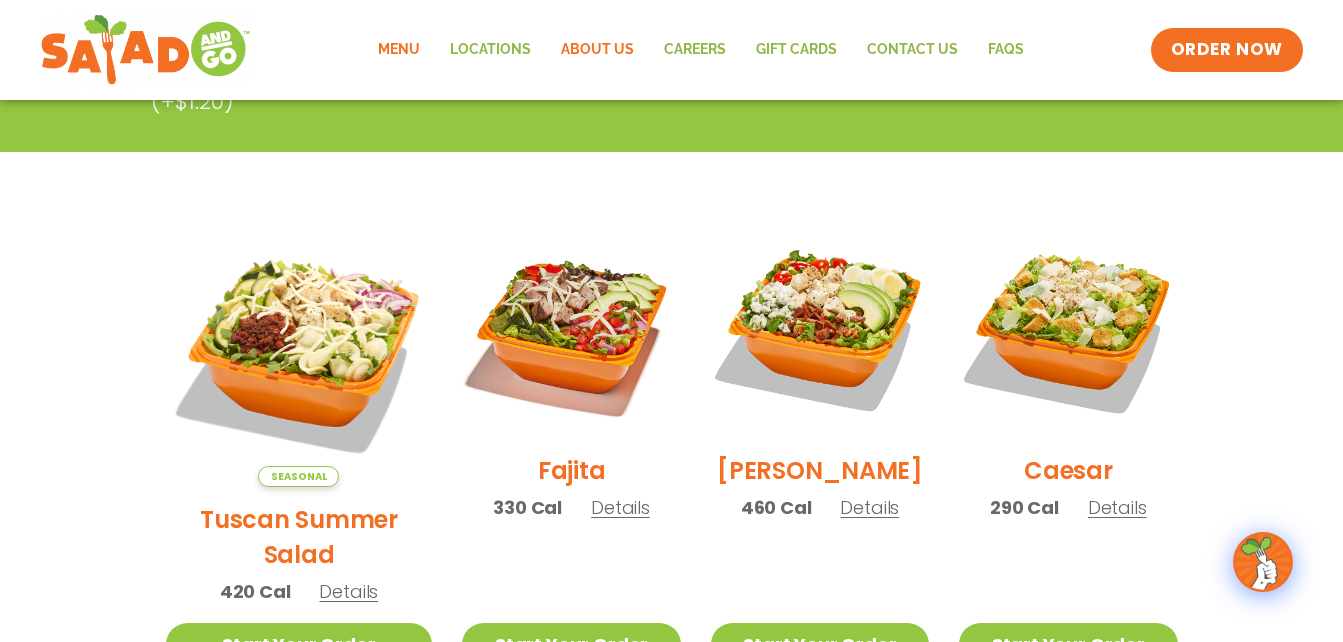 click on "About Us" 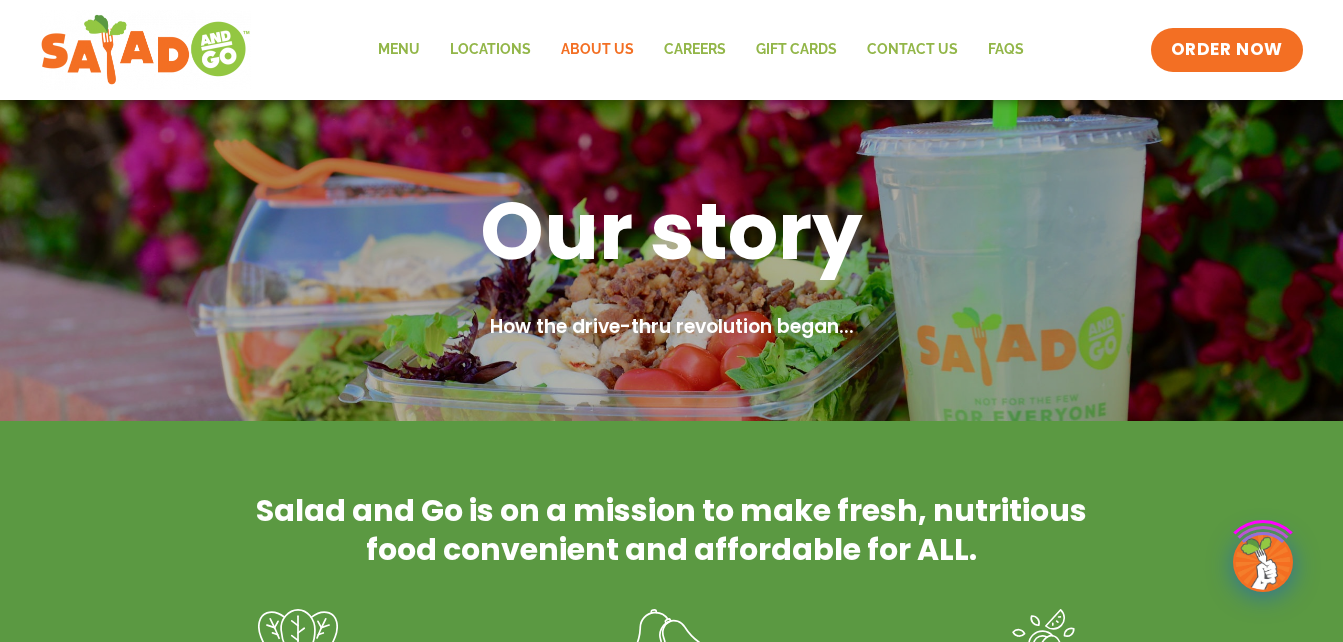 scroll, scrollTop: 0, scrollLeft: 0, axis: both 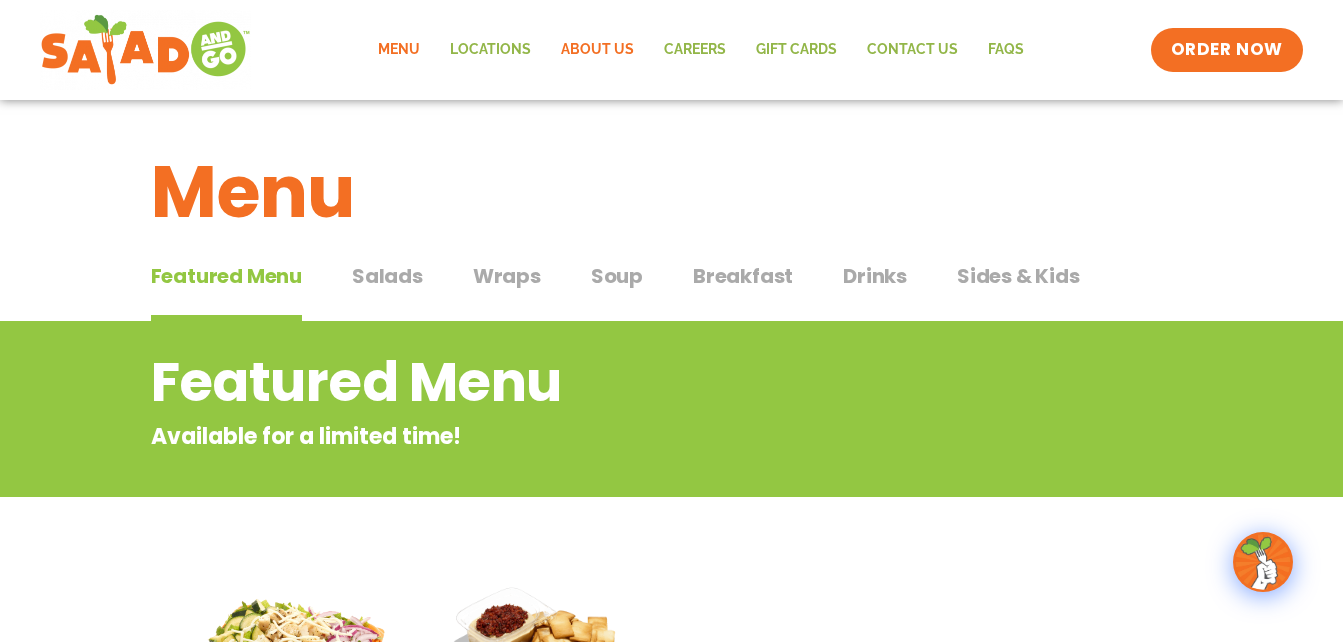 click on "About Us" 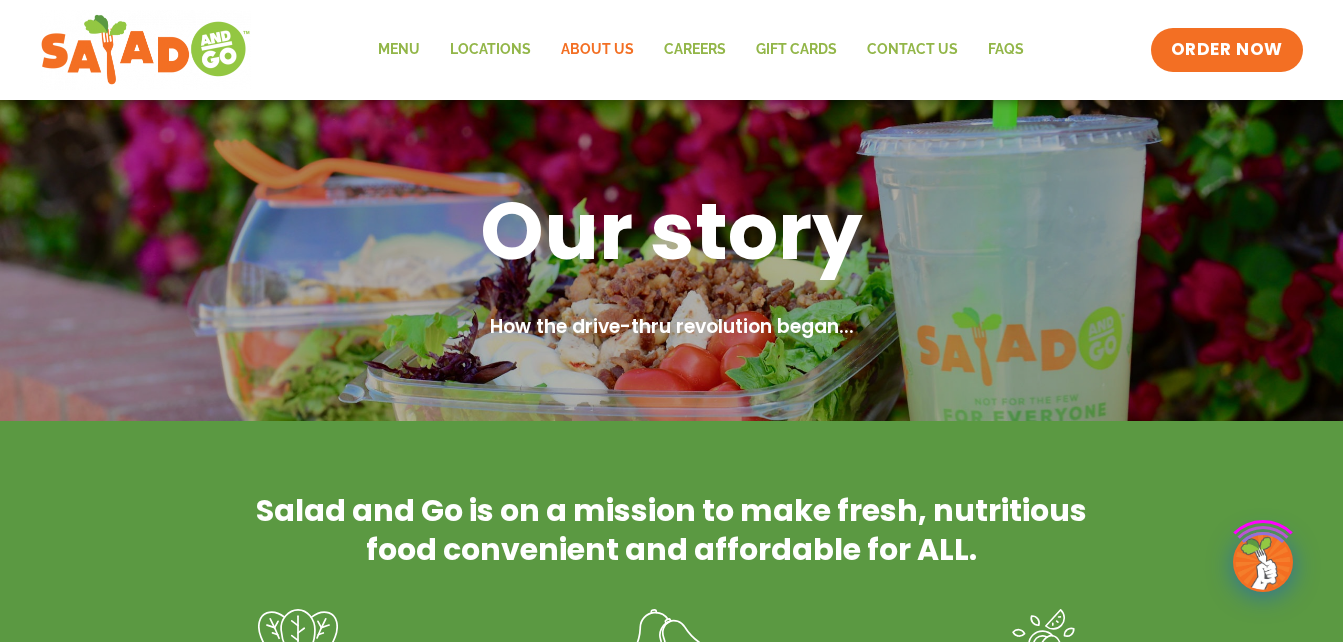 scroll, scrollTop: 0, scrollLeft: 0, axis: both 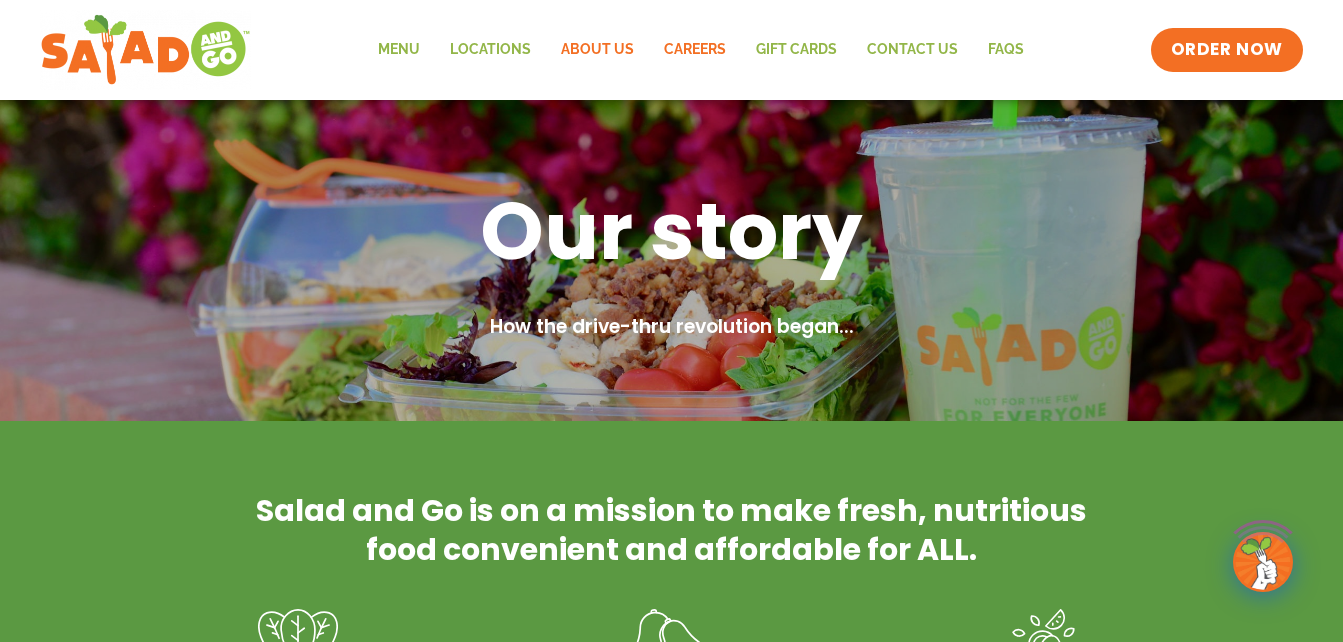 click on "Careers" 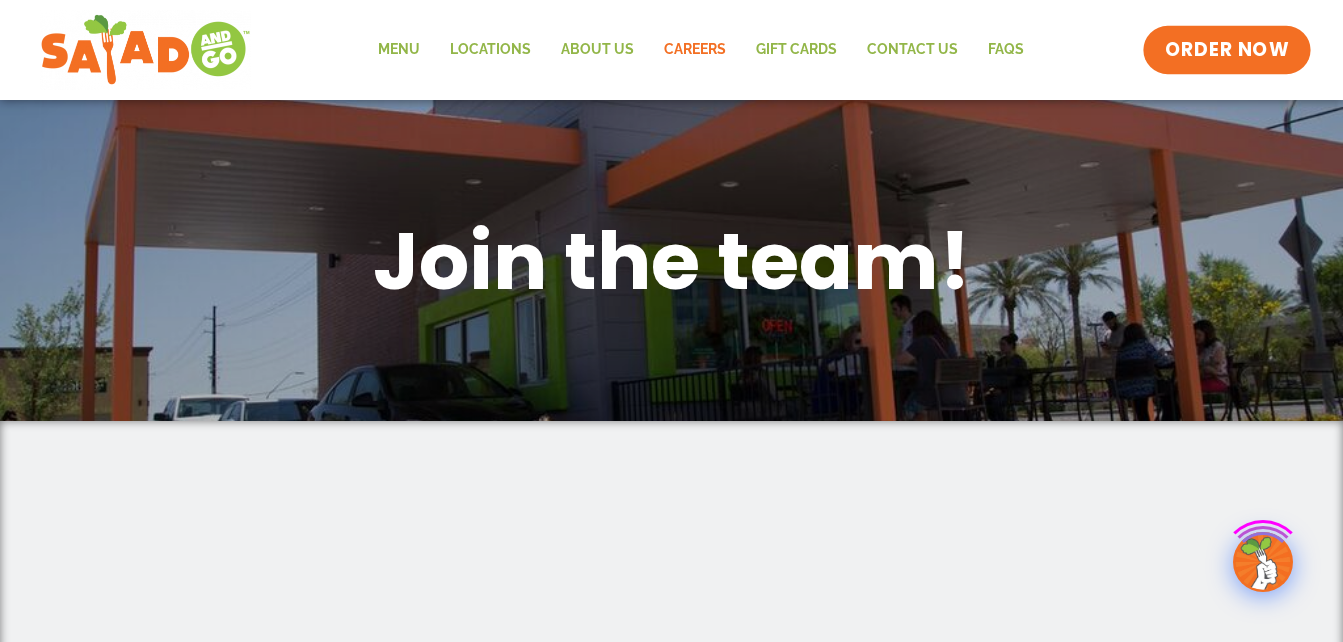 scroll, scrollTop: 0, scrollLeft: 0, axis: both 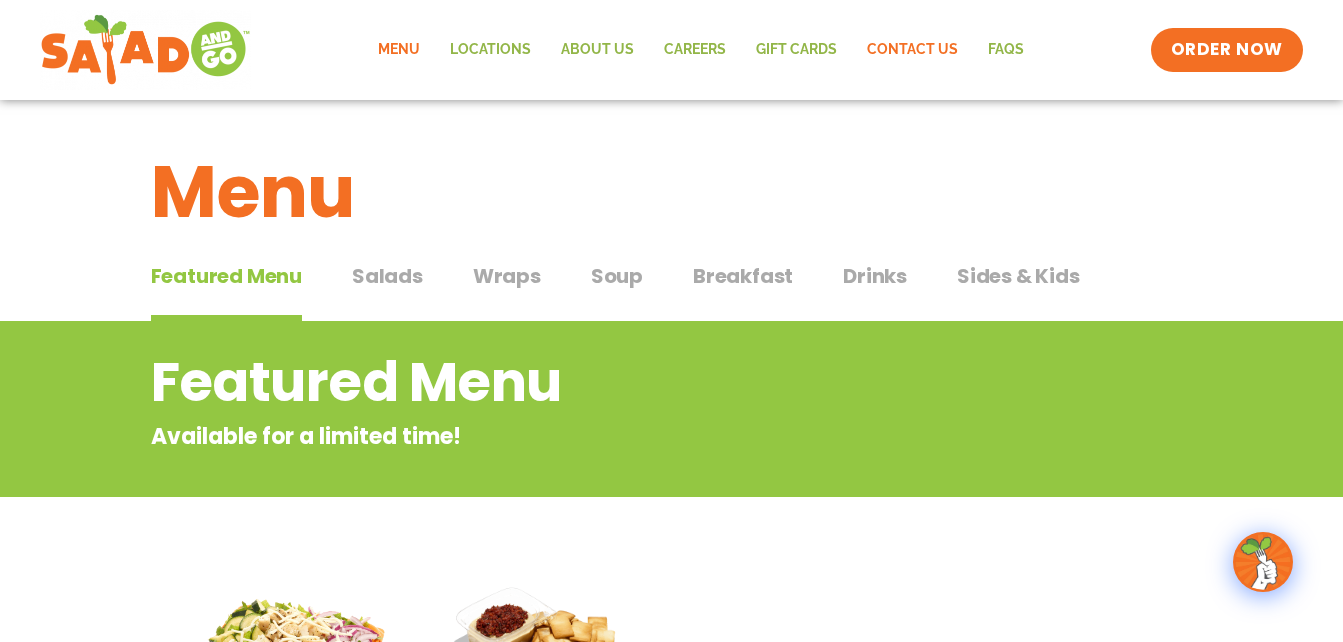 click on "Contact Us" 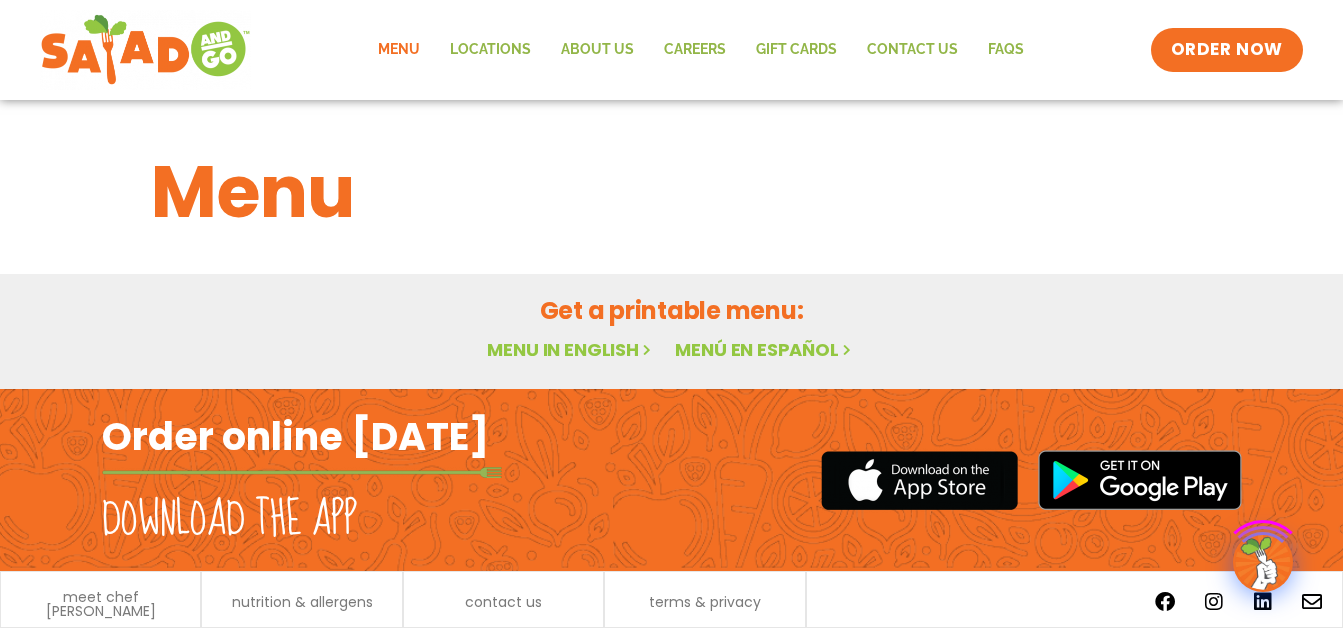 scroll, scrollTop: 0, scrollLeft: 0, axis: both 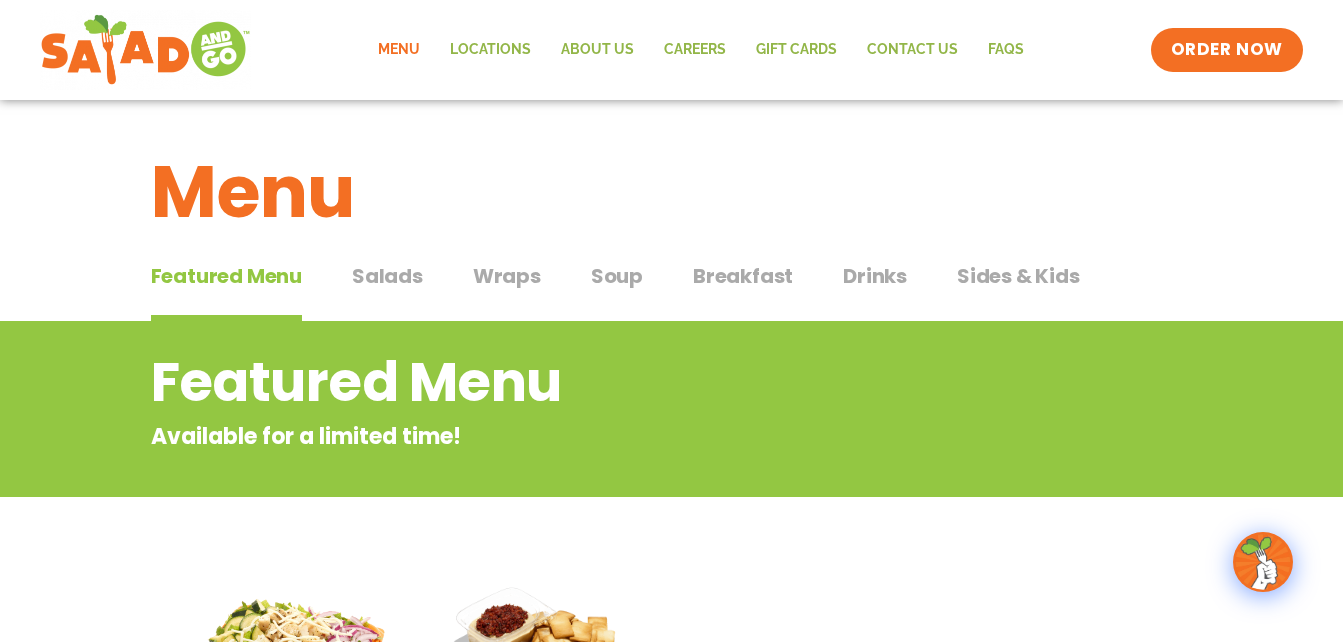 click on "Wraps" at bounding box center [507, 276] 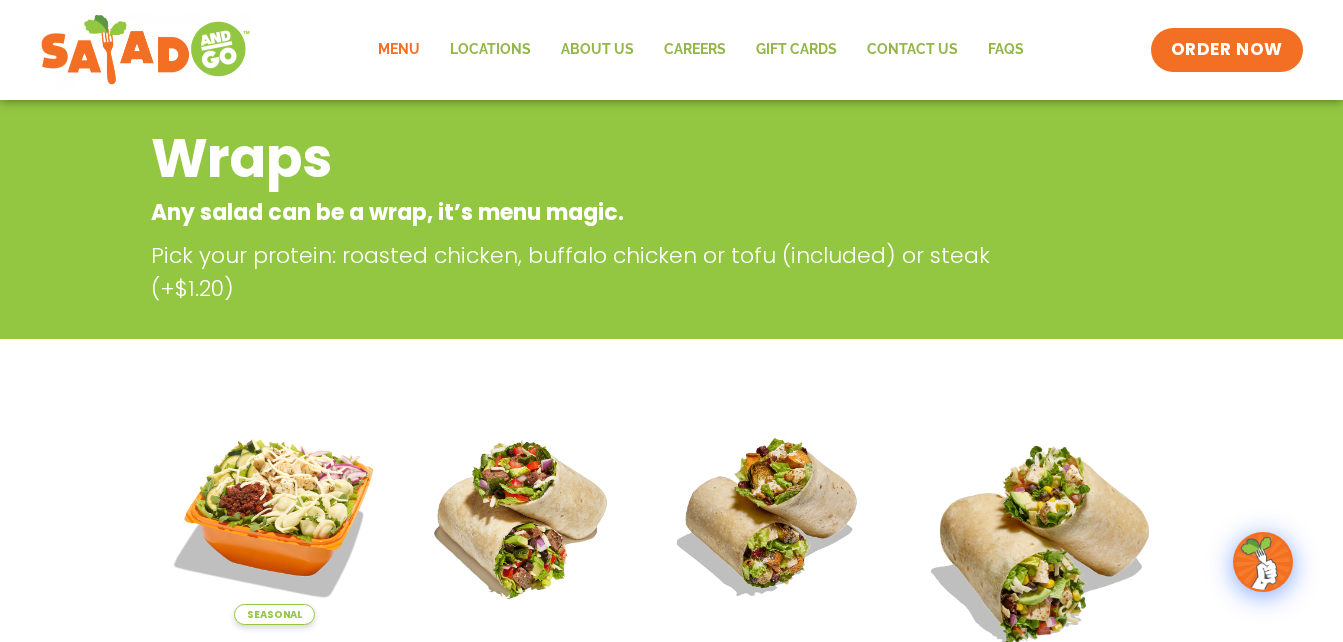 scroll, scrollTop: 0, scrollLeft: 0, axis: both 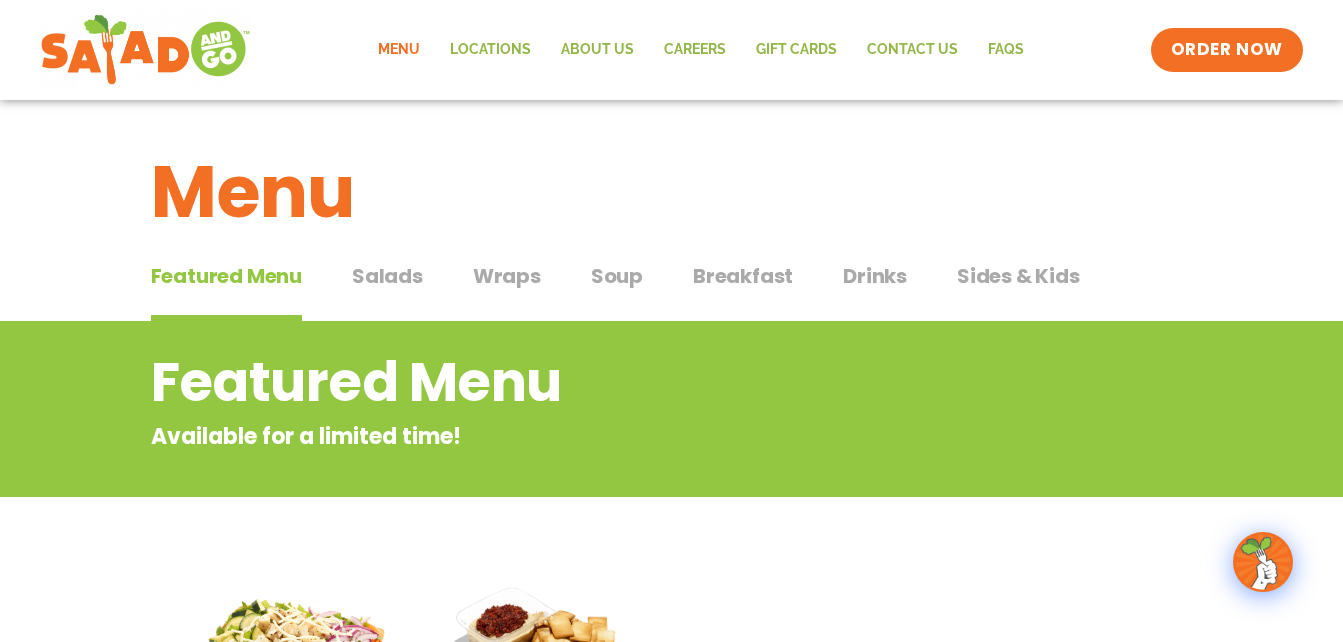 click on "Salads" at bounding box center (387, 276) 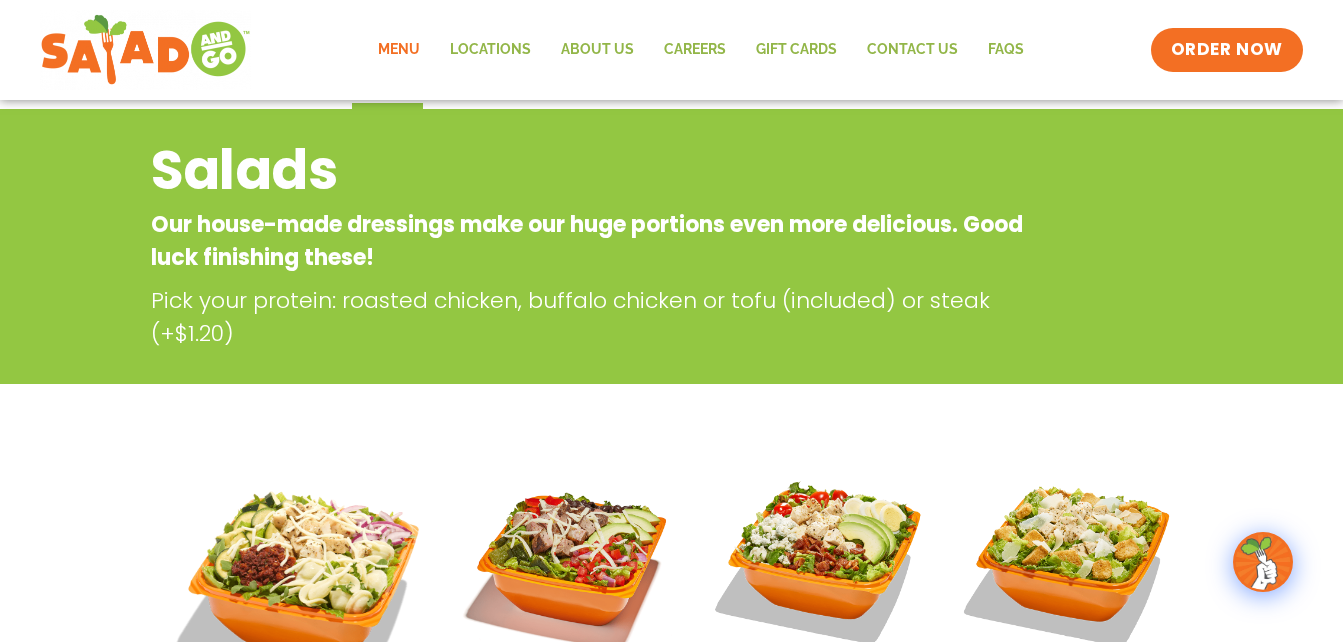 scroll, scrollTop: 300, scrollLeft: 0, axis: vertical 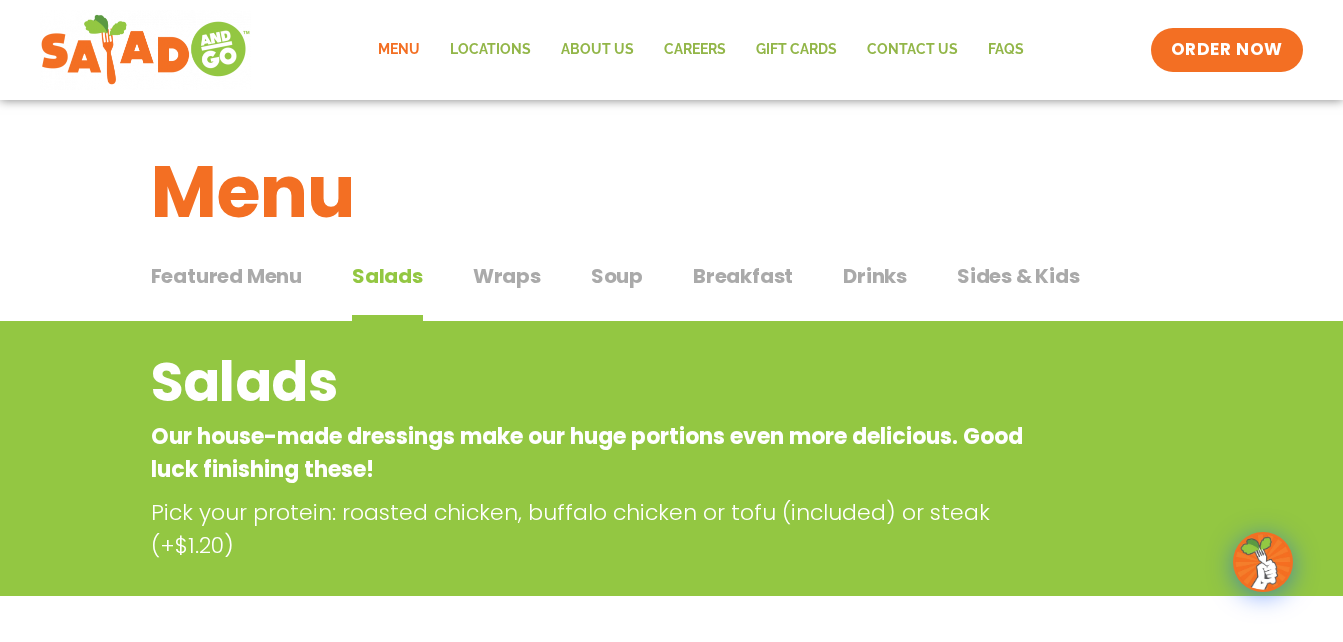 click on "Wraps" at bounding box center [507, 276] 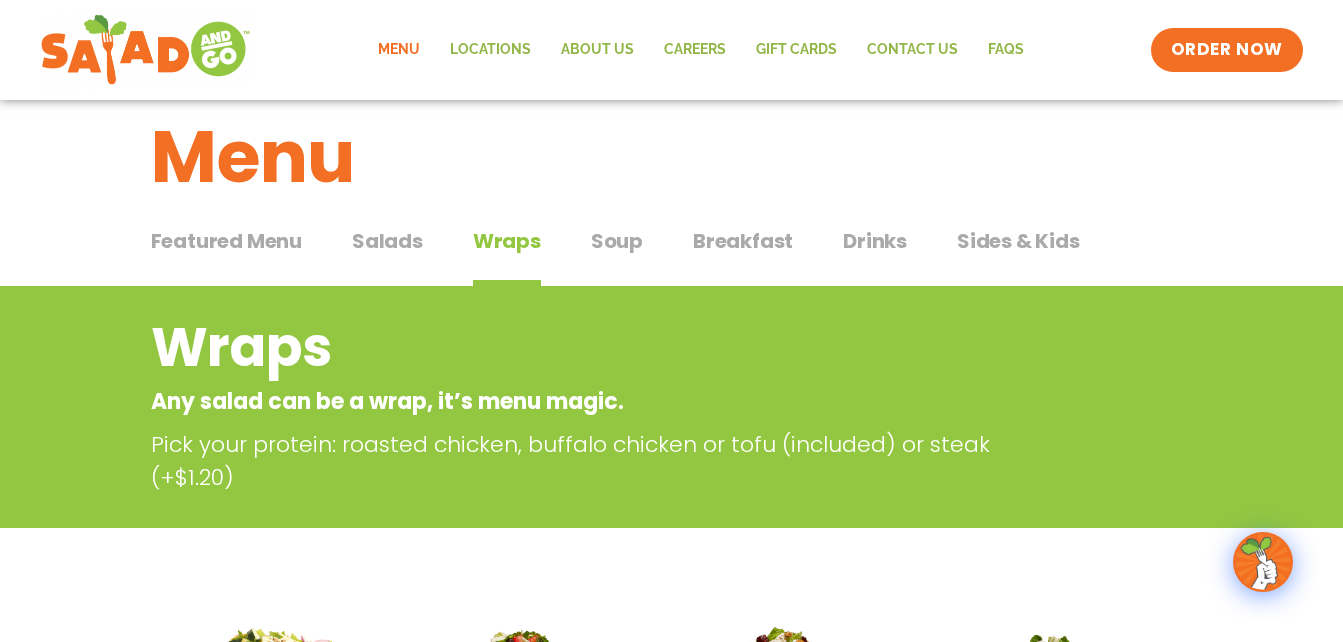 scroll, scrollTop: 0, scrollLeft: 0, axis: both 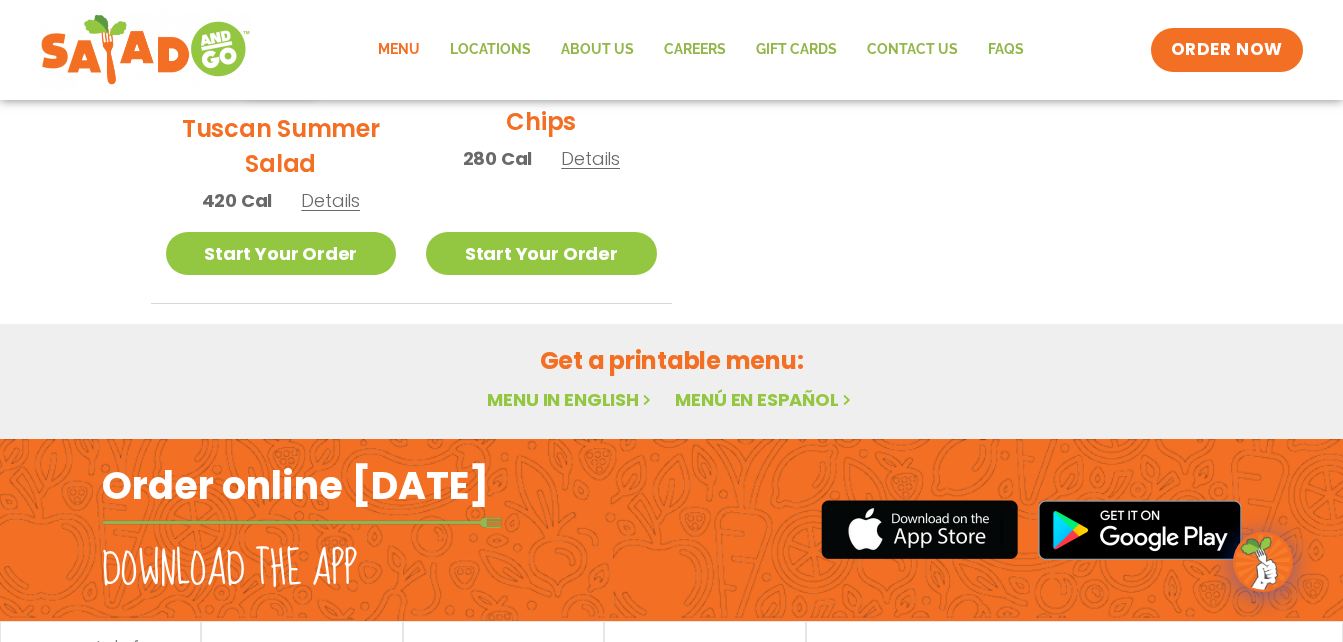 click on "Menu in English" at bounding box center (571, 399) 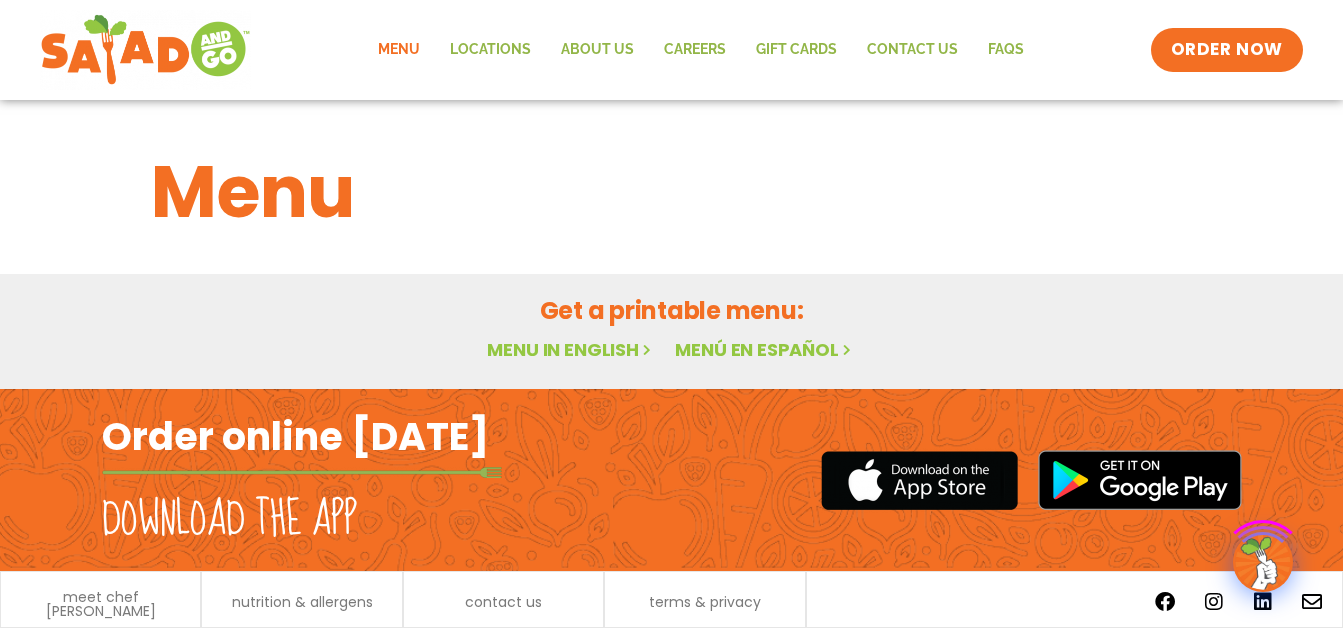 scroll, scrollTop: 0, scrollLeft: 0, axis: both 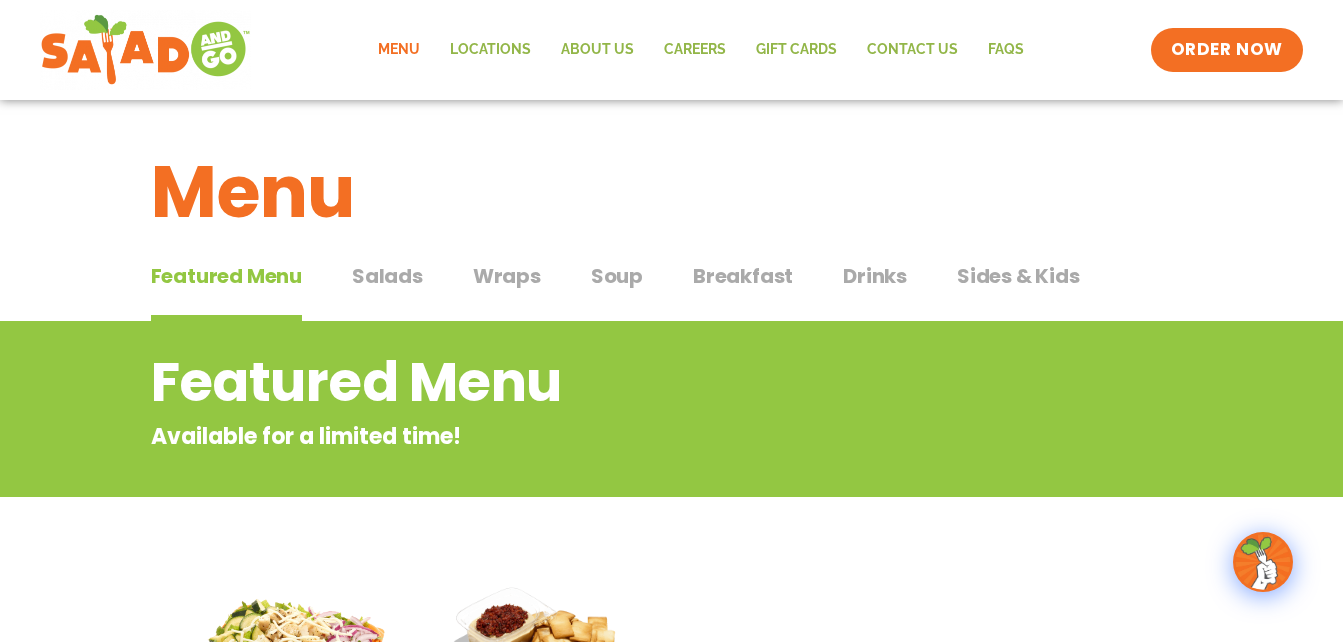 click at bounding box center (1263, 562) 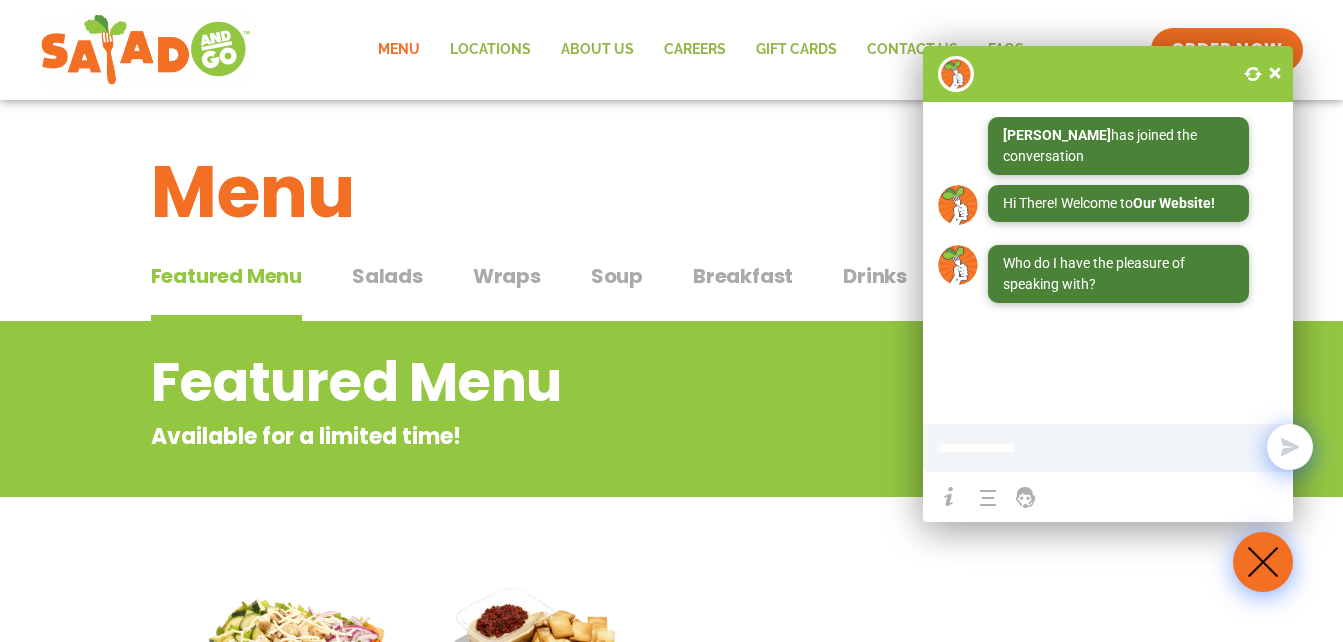 click at bounding box center [1026, 497] 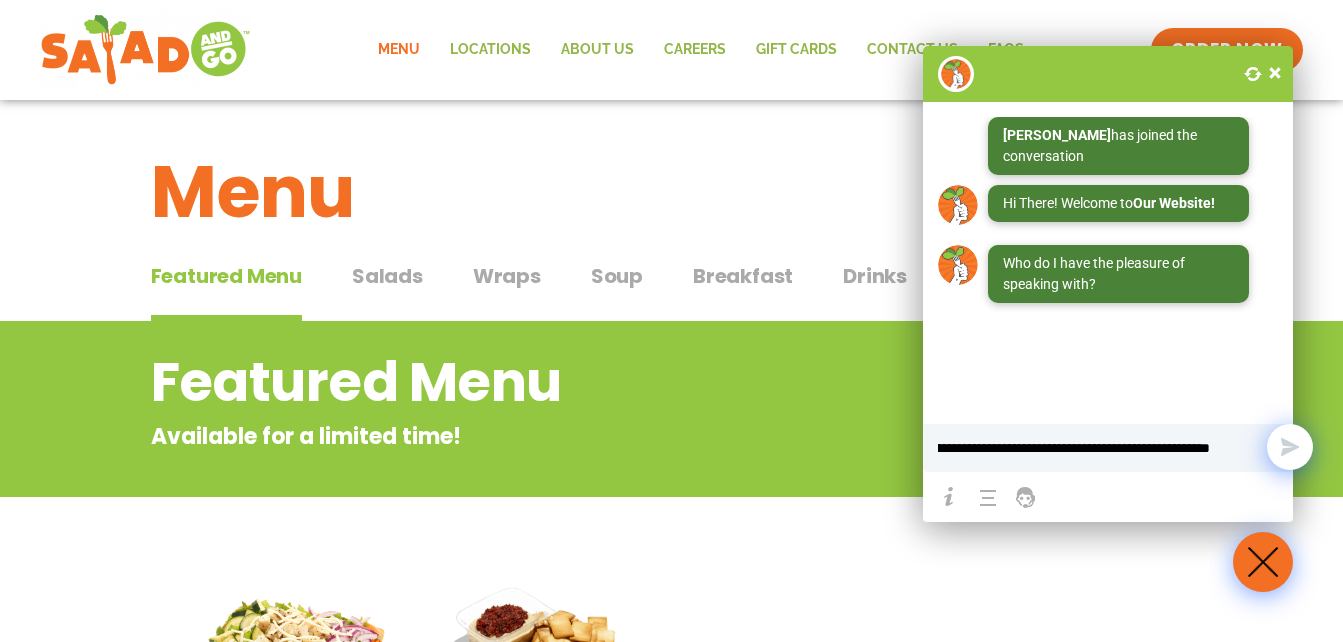 type on "**********" 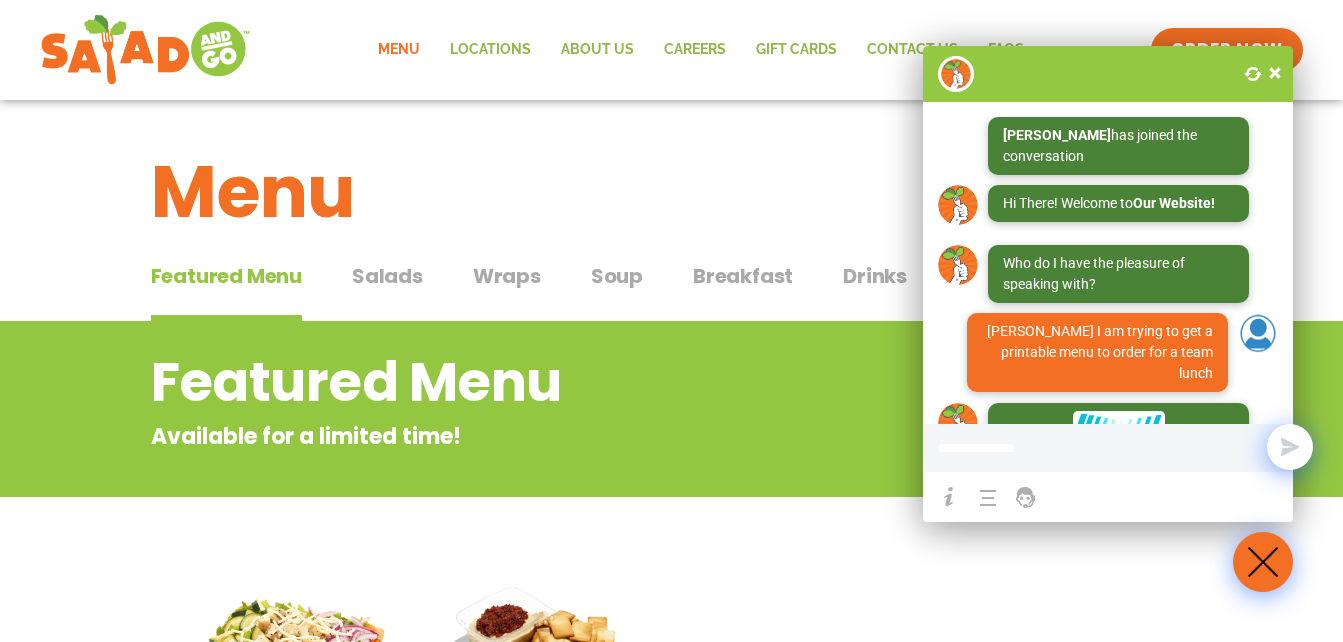 scroll, scrollTop: 0, scrollLeft: 0, axis: both 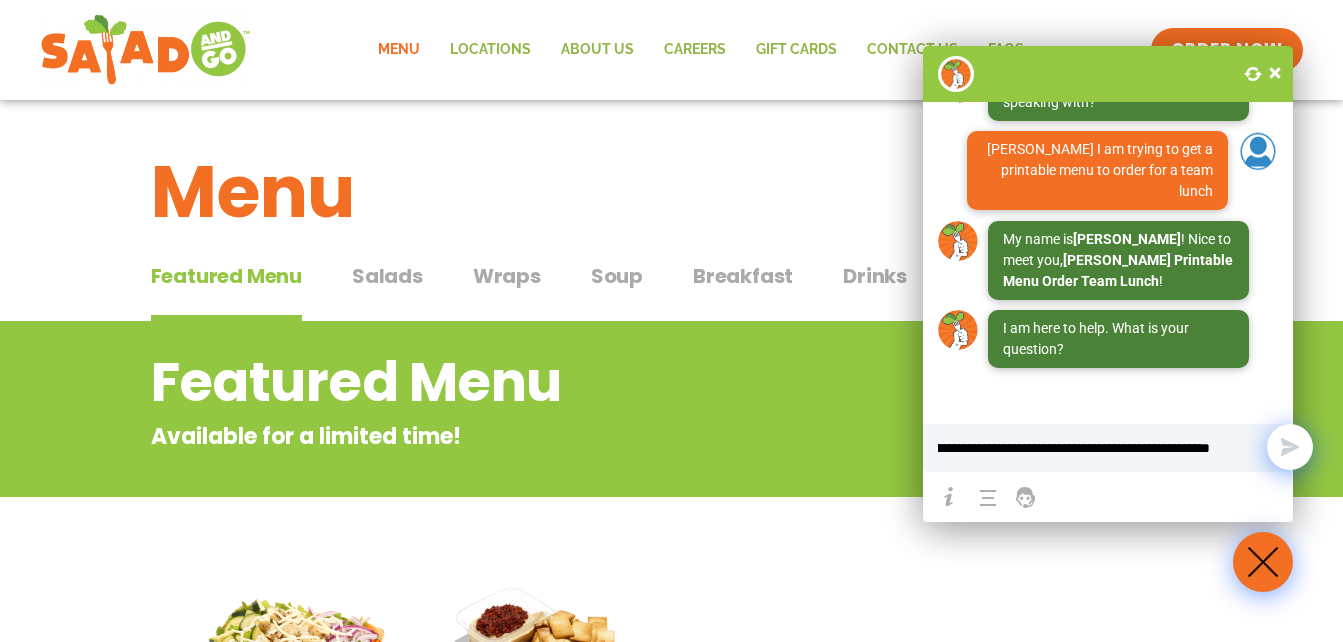 type on "**********" 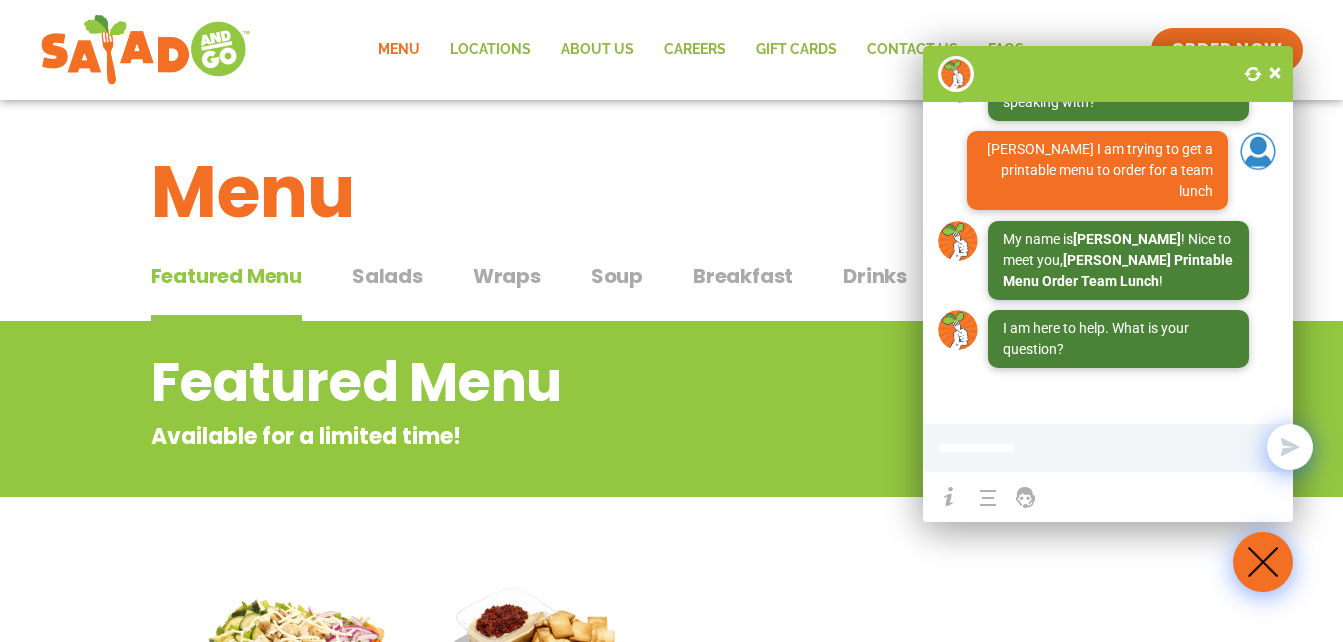 scroll, scrollTop: 0, scrollLeft: 0, axis: both 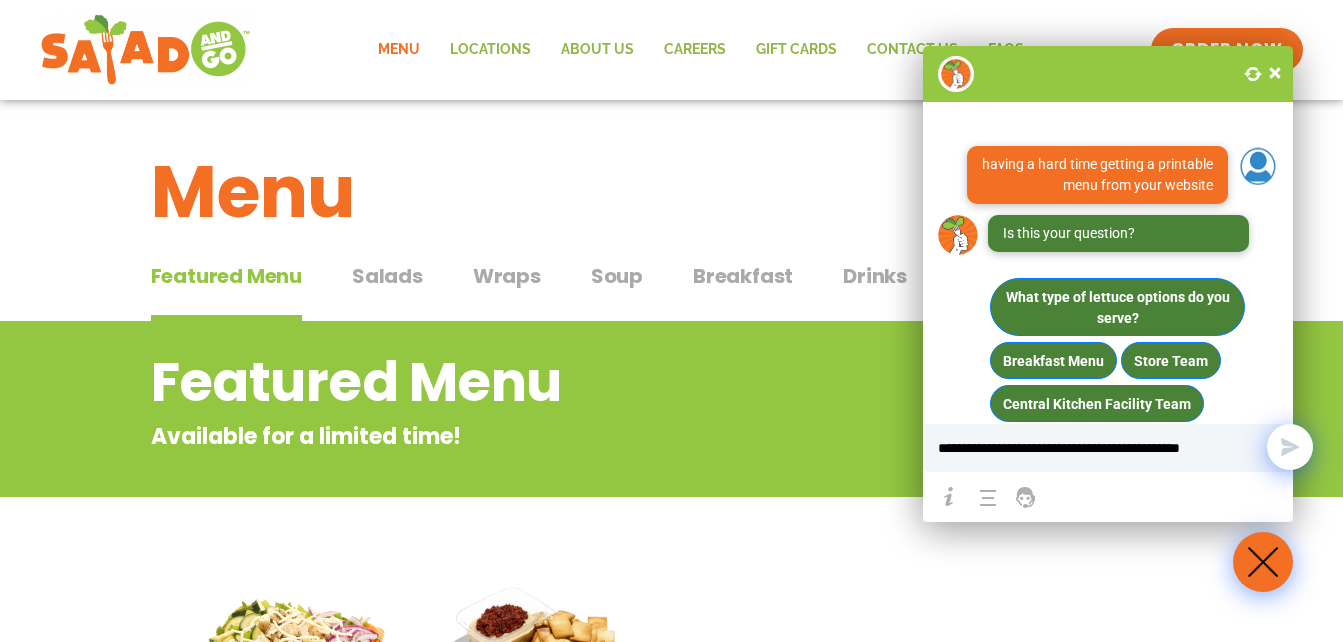 type on "**********" 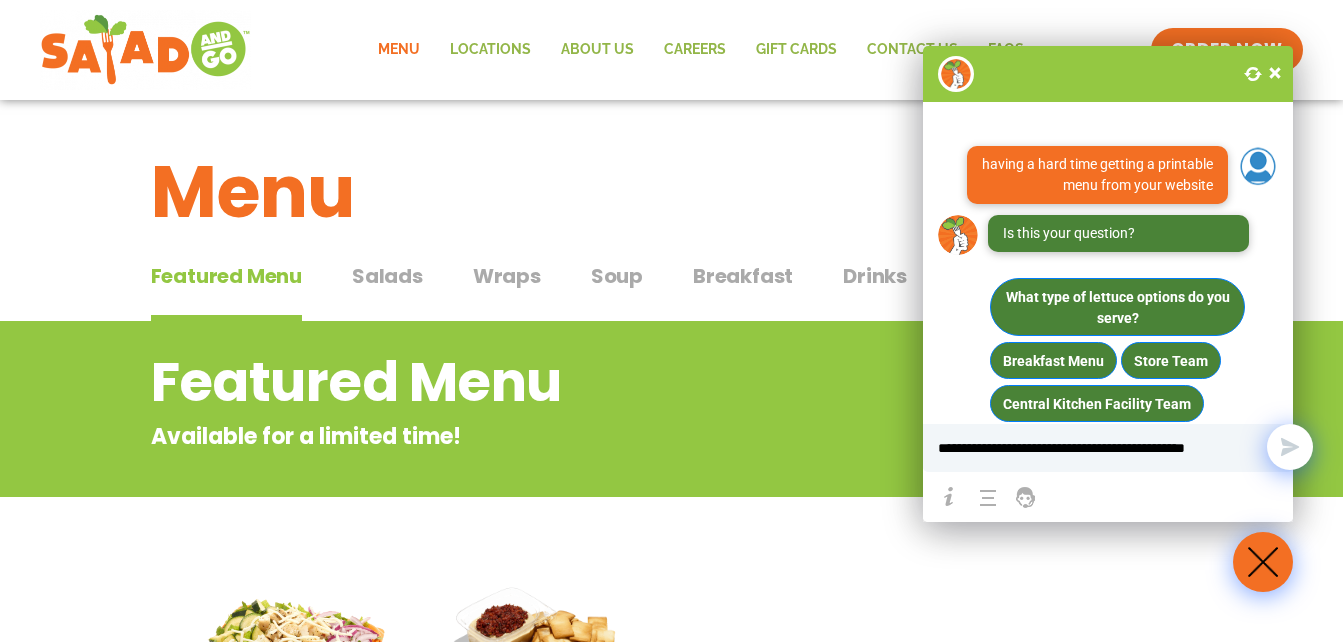 scroll, scrollTop: 0, scrollLeft: 46, axis: horizontal 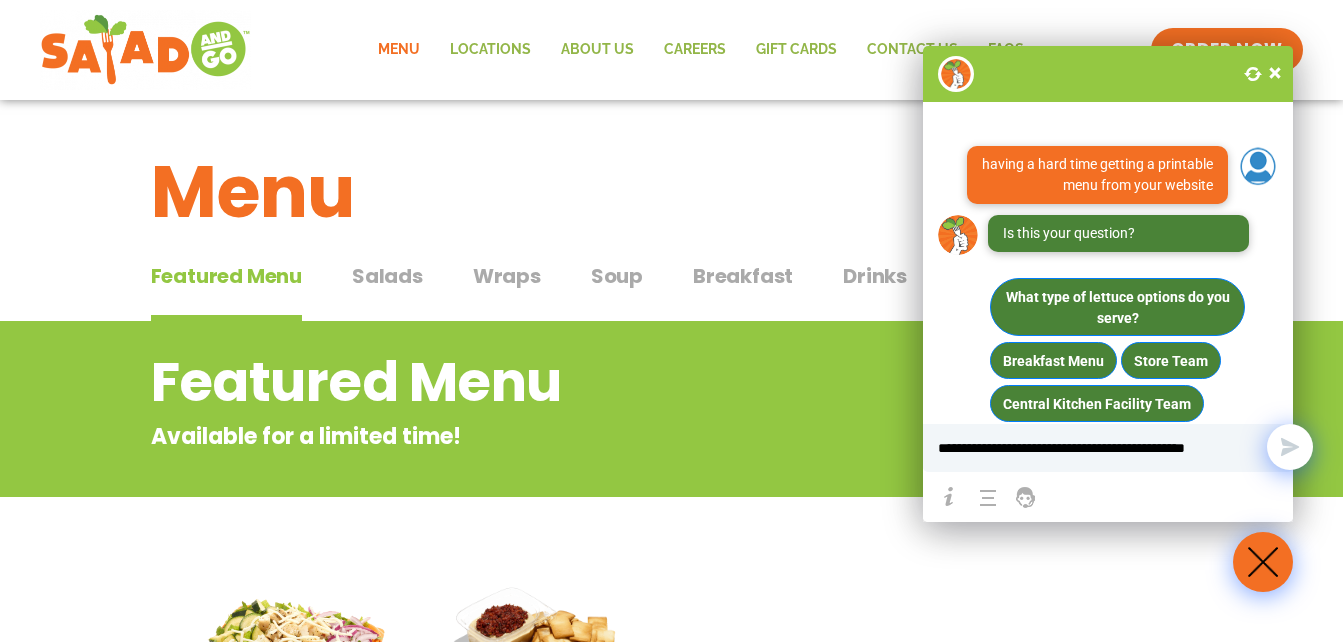type 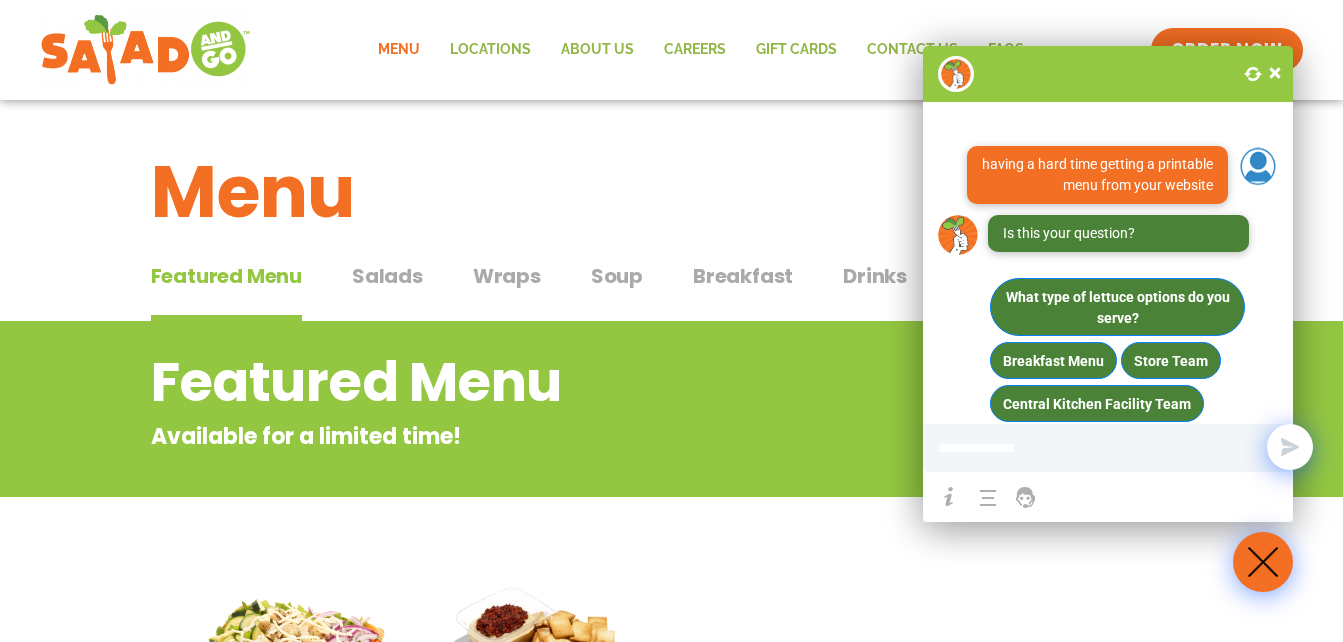 scroll, scrollTop: 0, scrollLeft: 0, axis: both 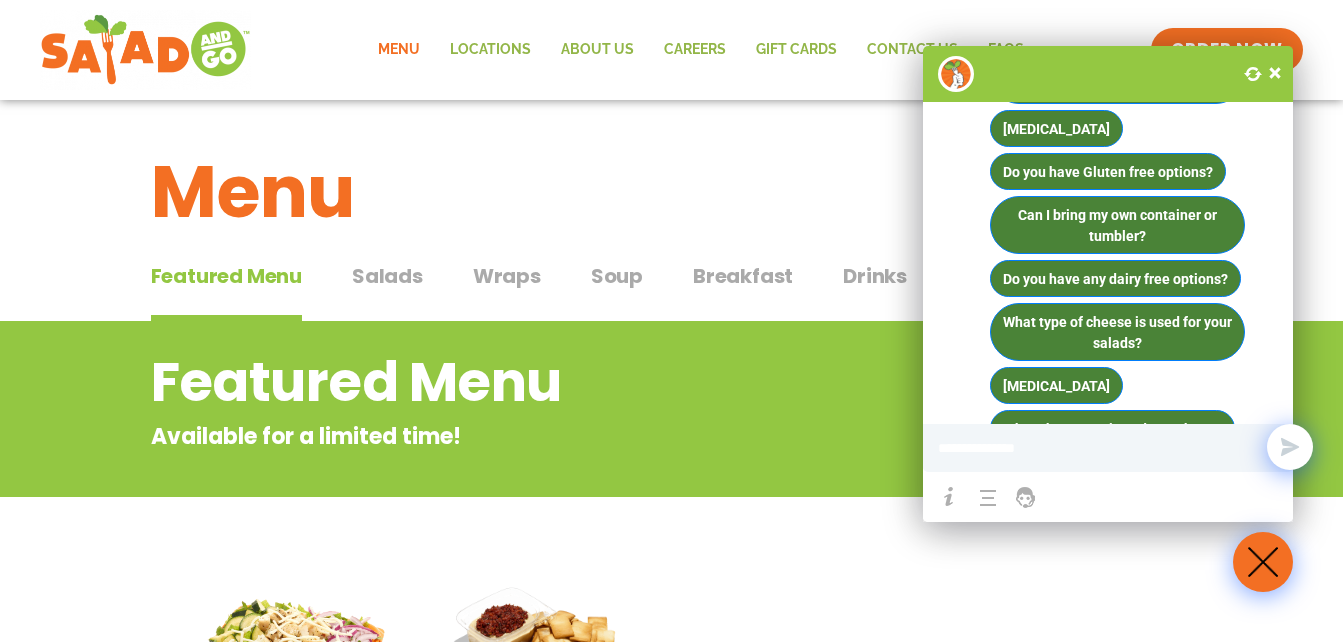 click at bounding box center (1275, 73) 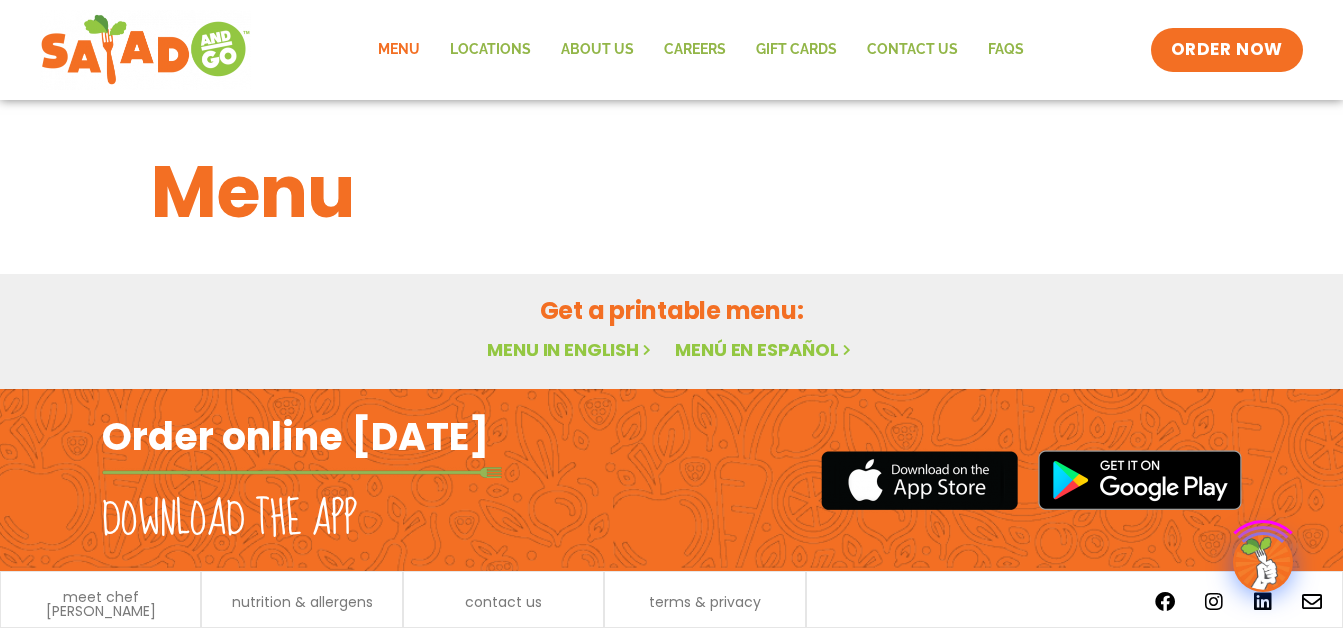 scroll, scrollTop: 0, scrollLeft: 0, axis: both 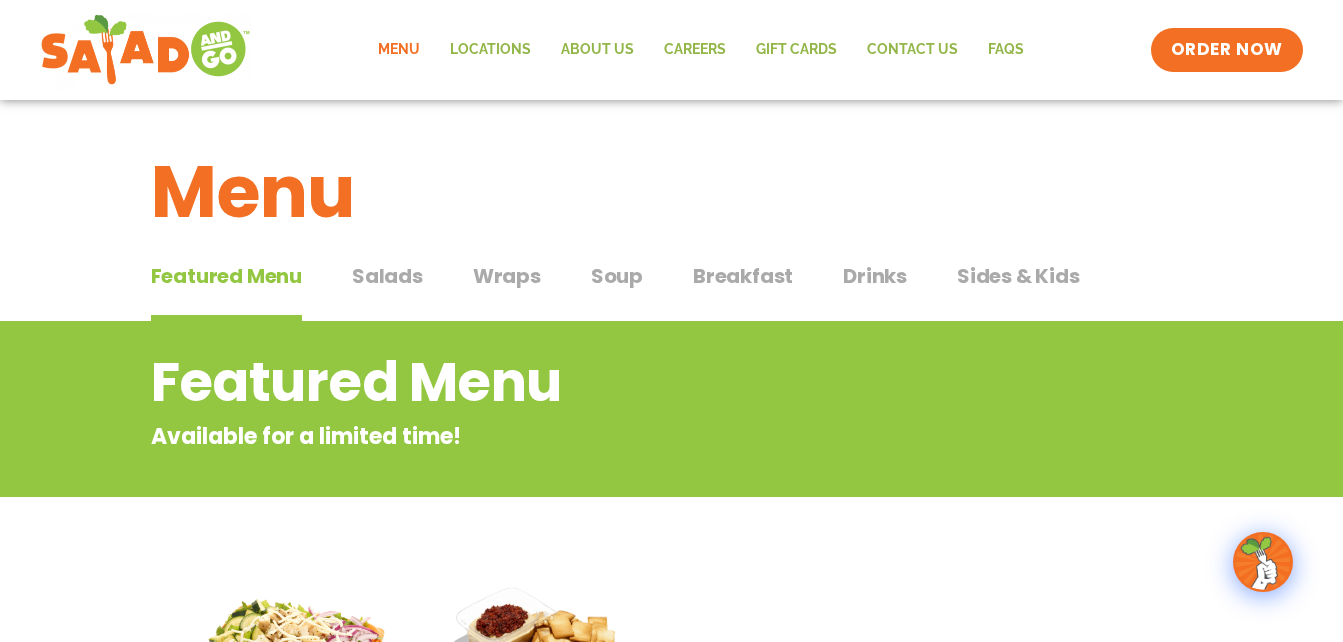 click on "Salads" at bounding box center (387, 276) 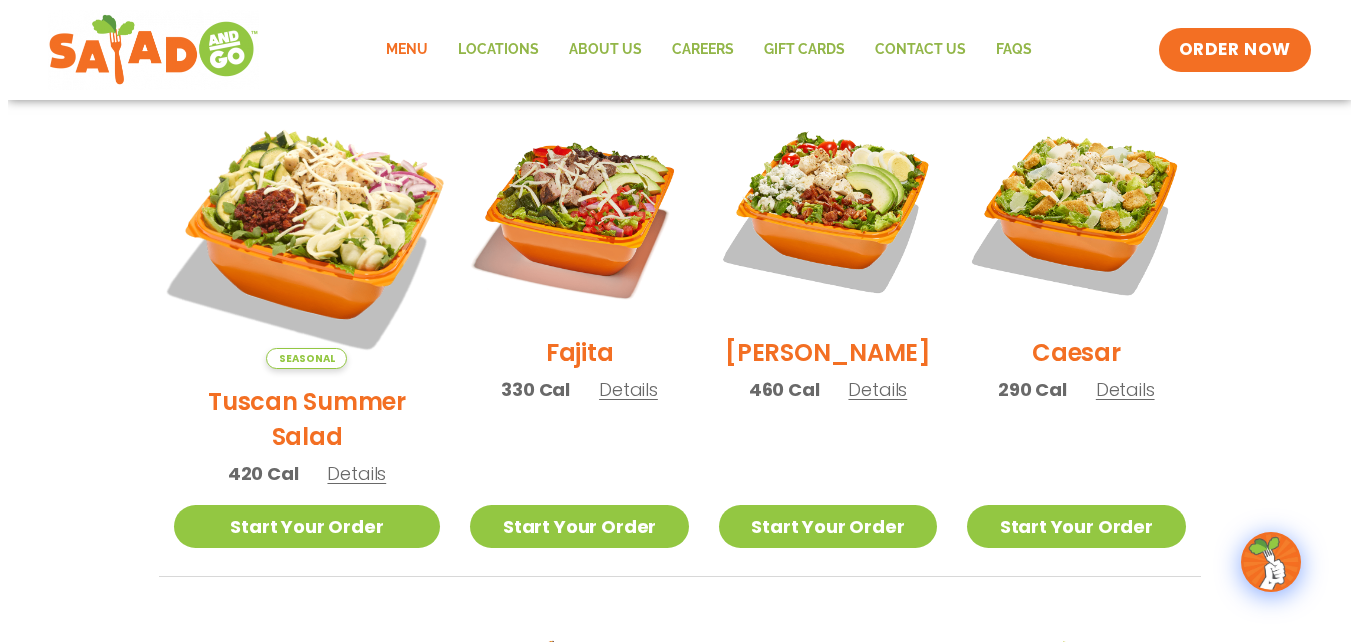 scroll, scrollTop: 600, scrollLeft: 0, axis: vertical 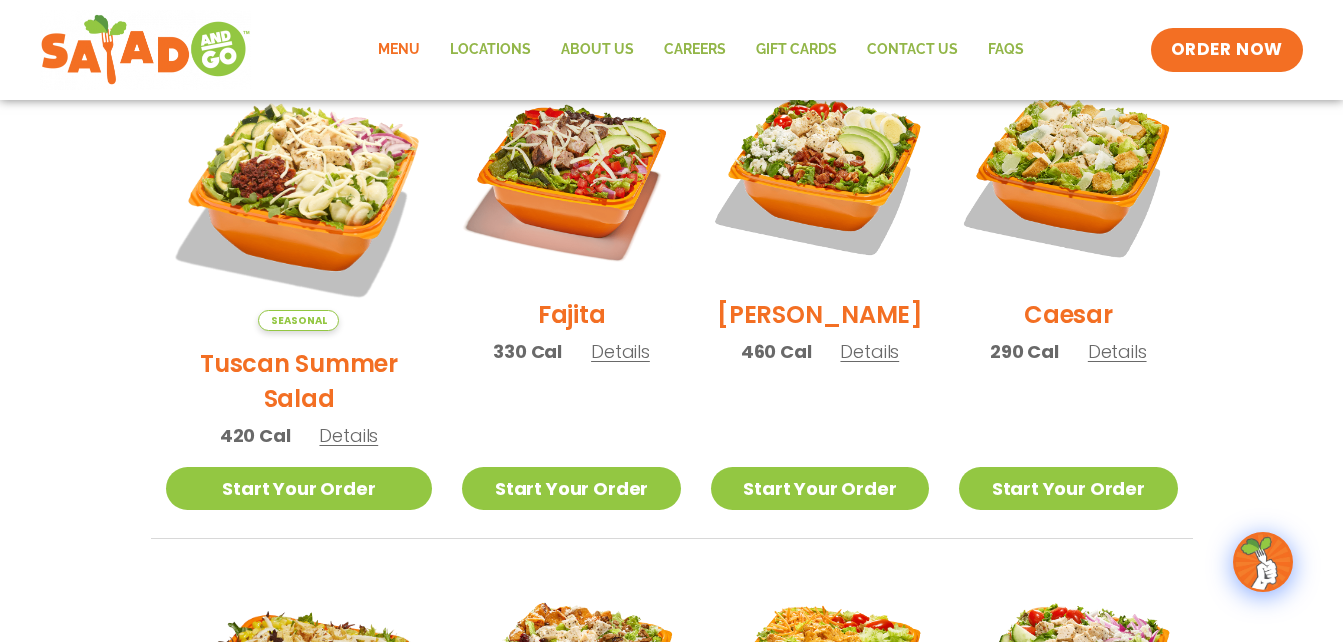 click on "Details" at bounding box center (620, 351) 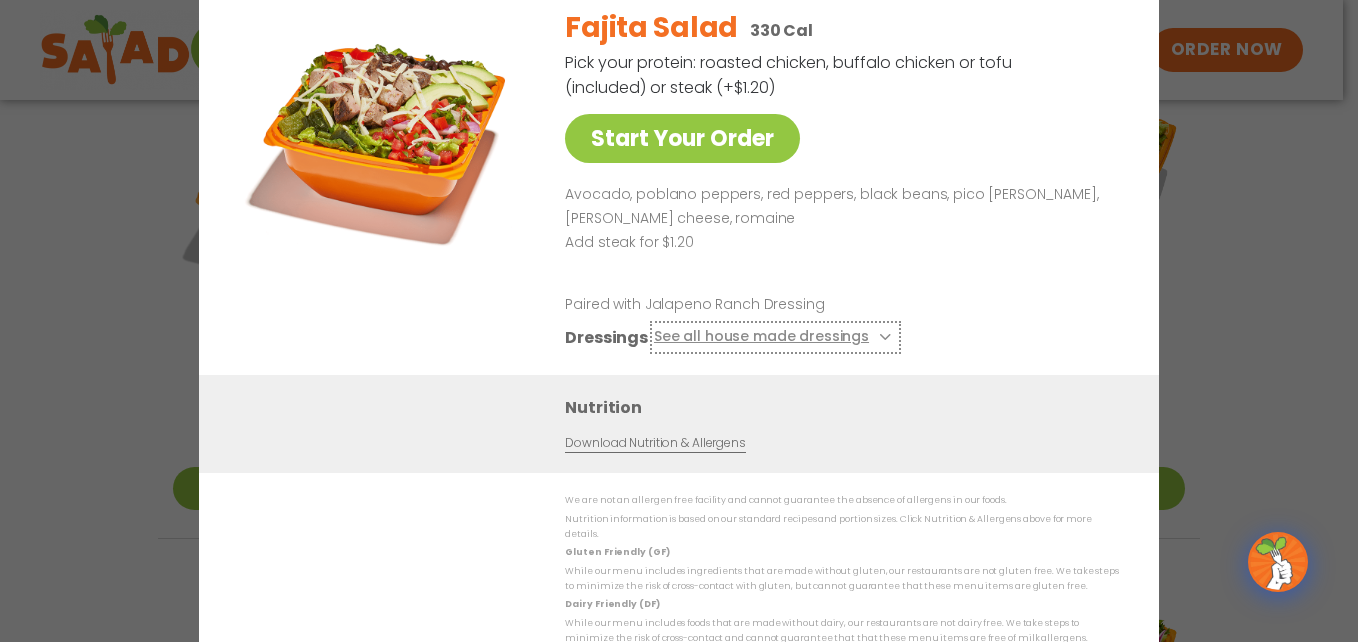 click at bounding box center (883, 337) 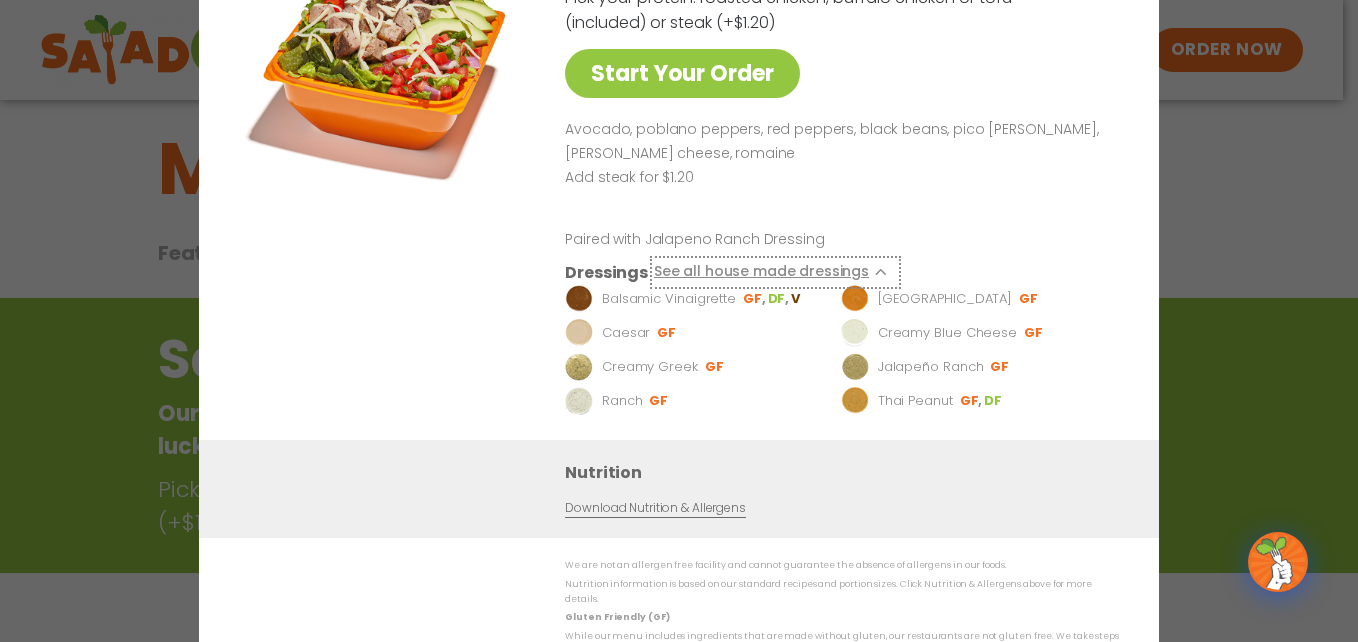 scroll, scrollTop: 0, scrollLeft: 0, axis: both 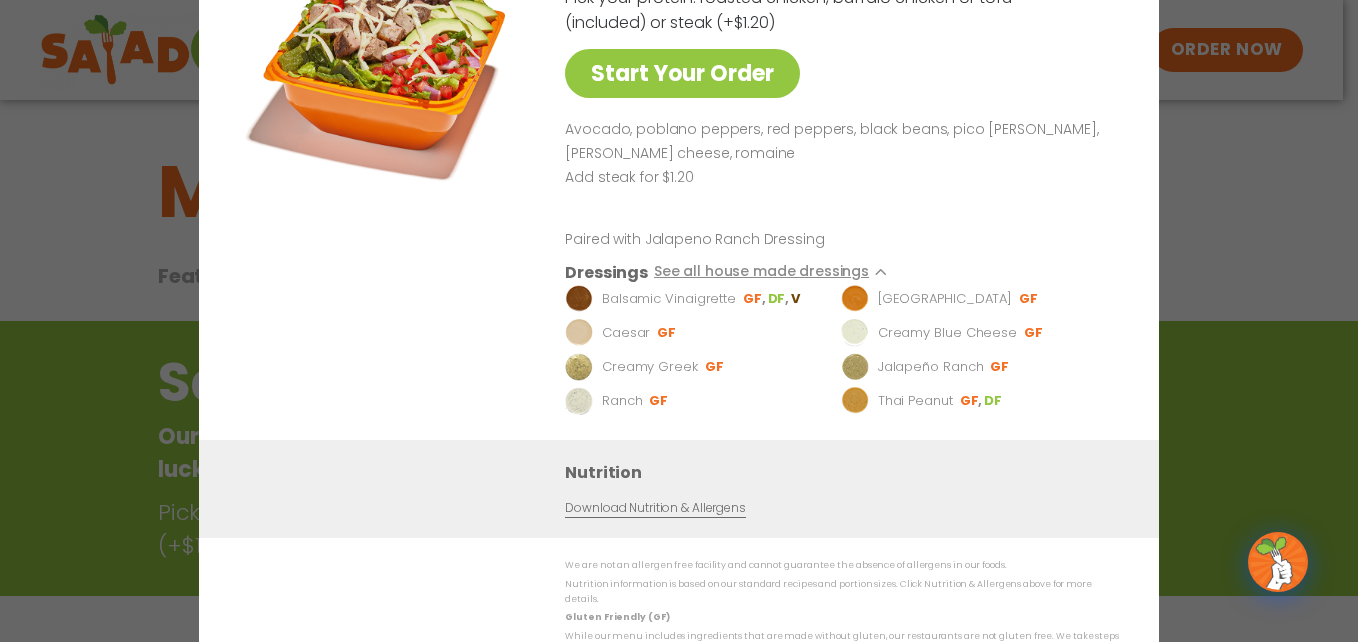 click on "Start Your Order" at bounding box center (384, 183) 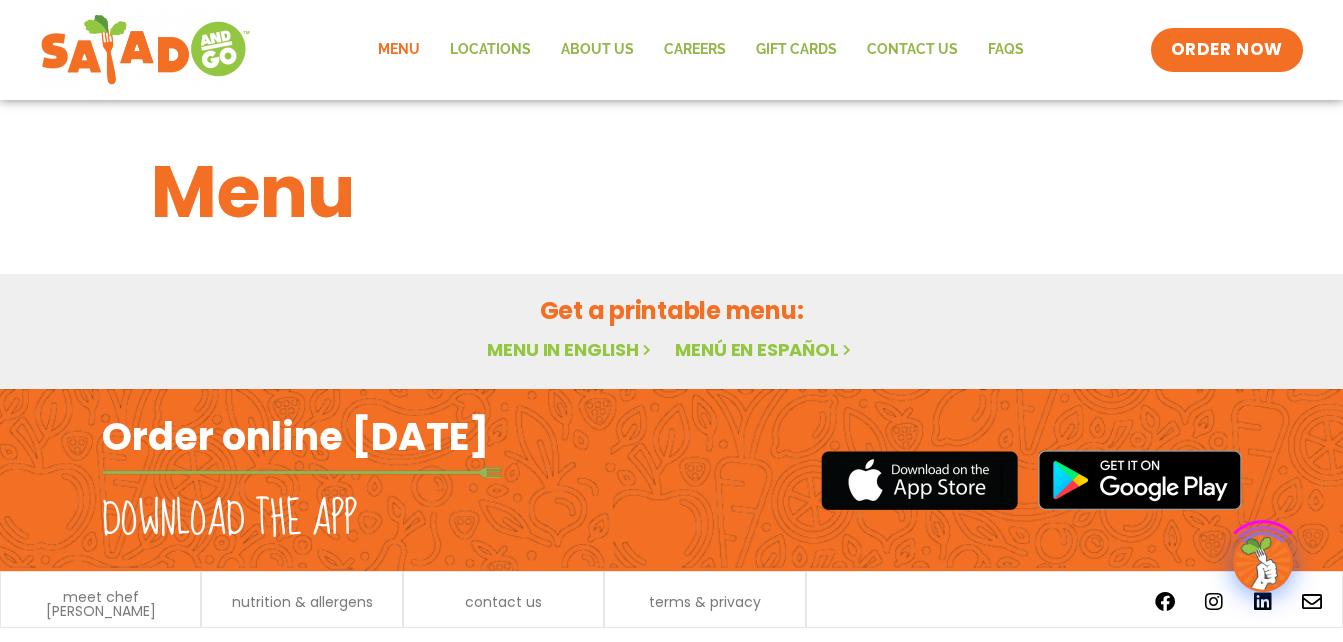 scroll, scrollTop: 0, scrollLeft: 0, axis: both 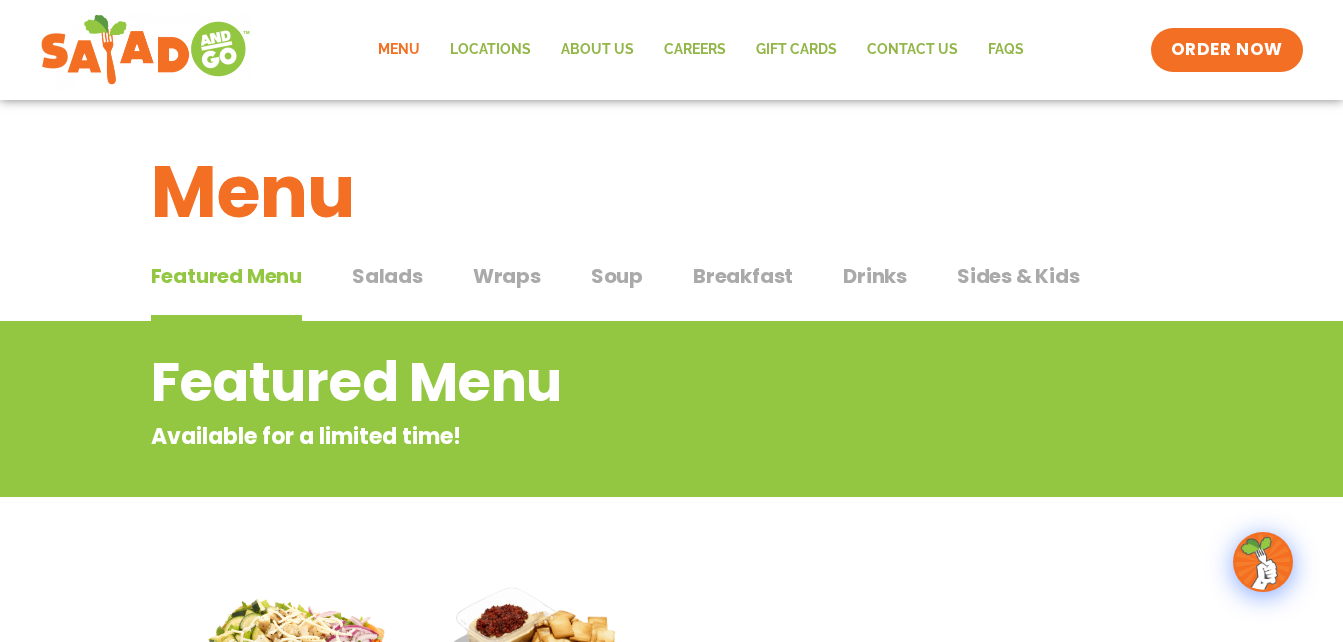 click on "Salads" at bounding box center (387, 276) 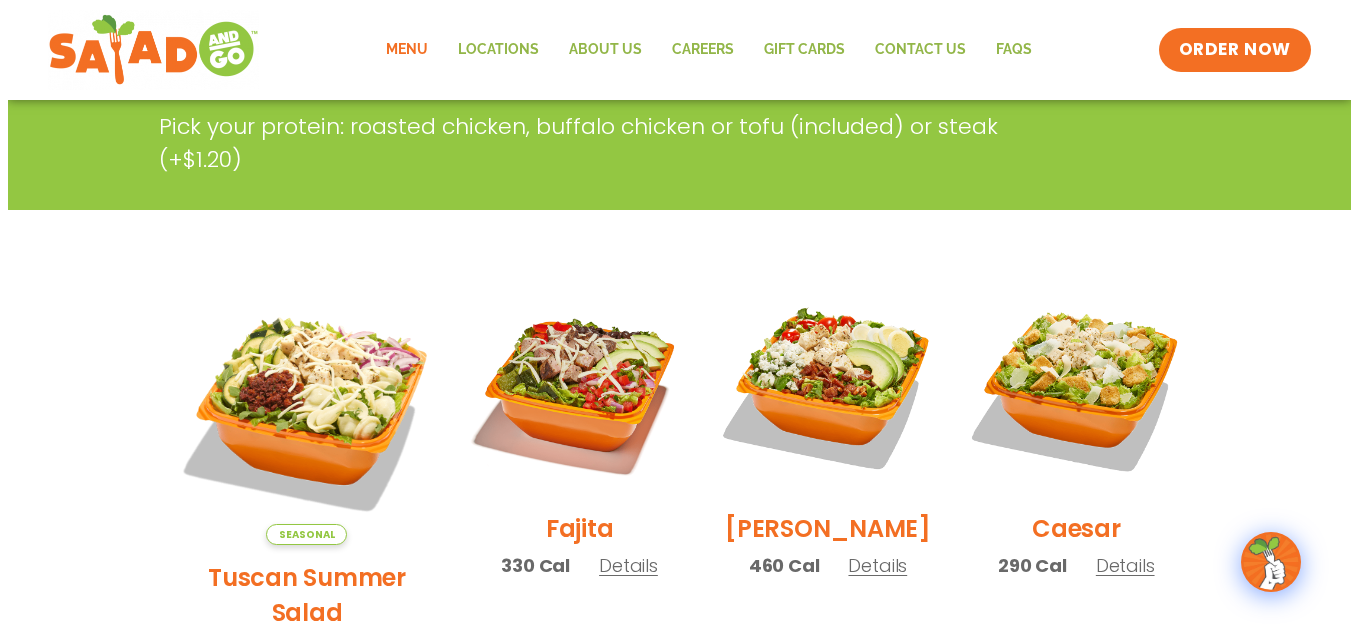 scroll, scrollTop: 500, scrollLeft: 0, axis: vertical 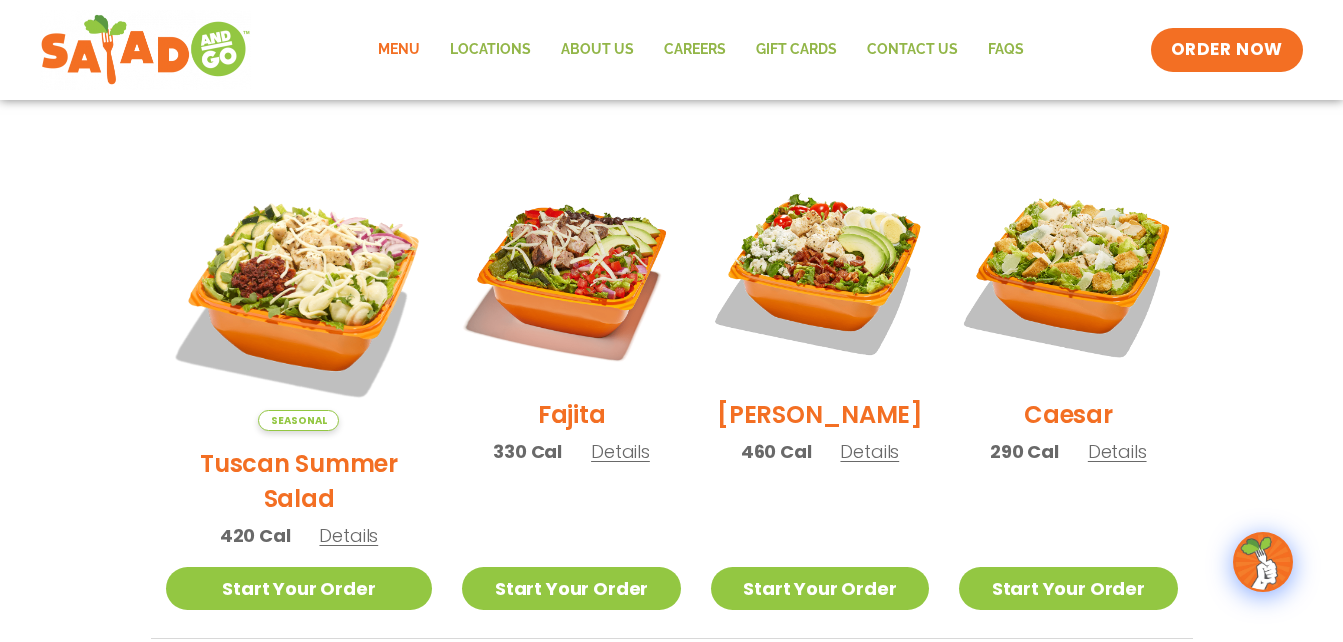 click on "Details" at bounding box center [348, 535] 